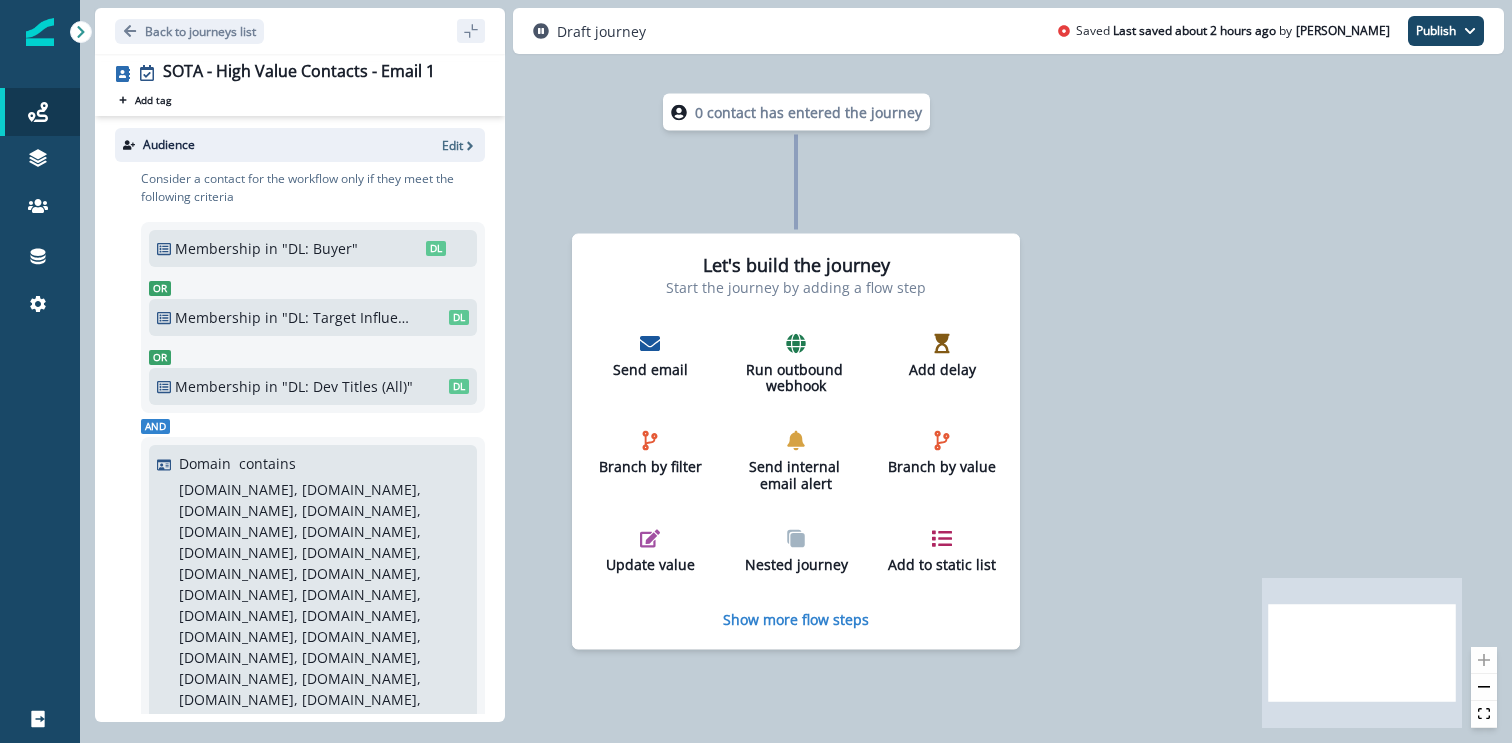 scroll, scrollTop: 0, scrollLeft: 0, axis: both 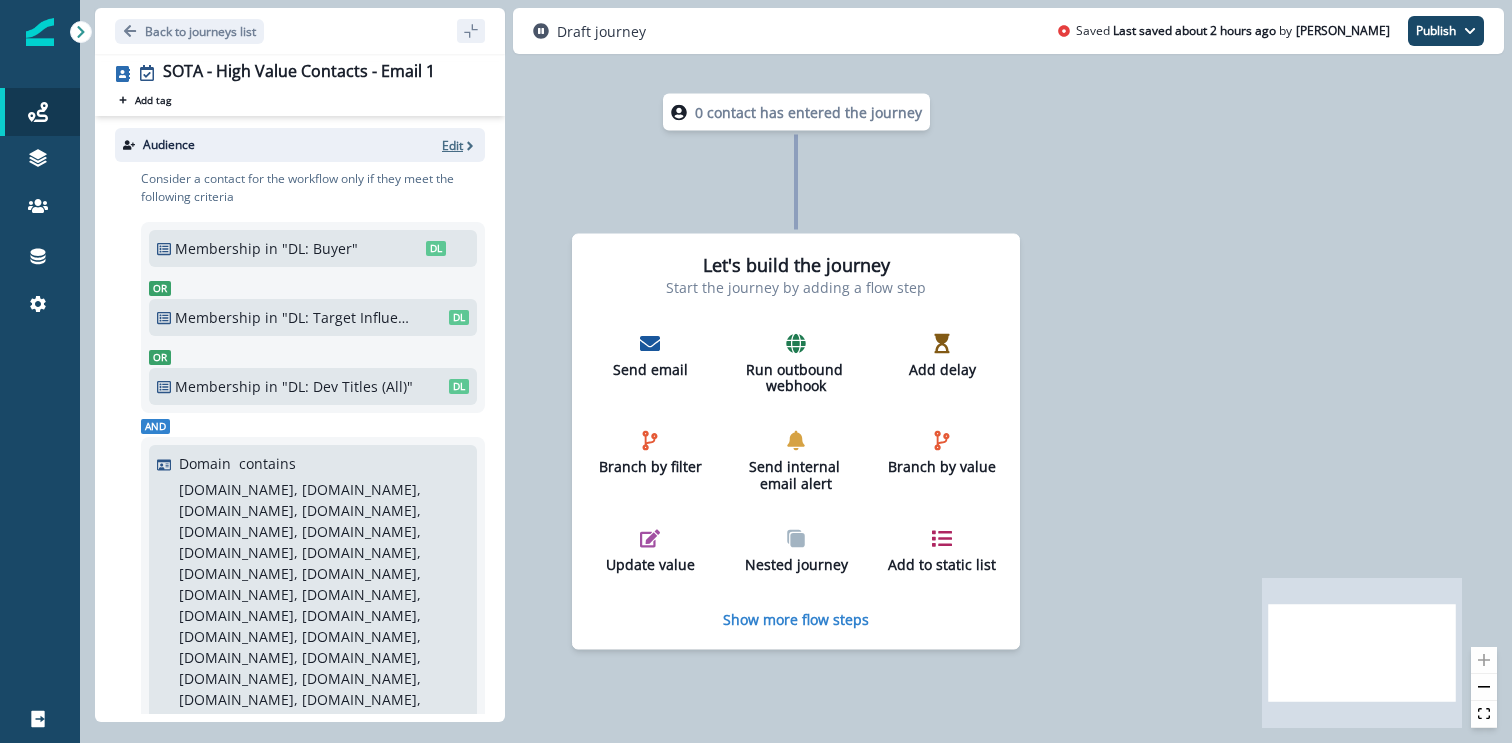 click on "Edit" at bounding box center (452, 145) 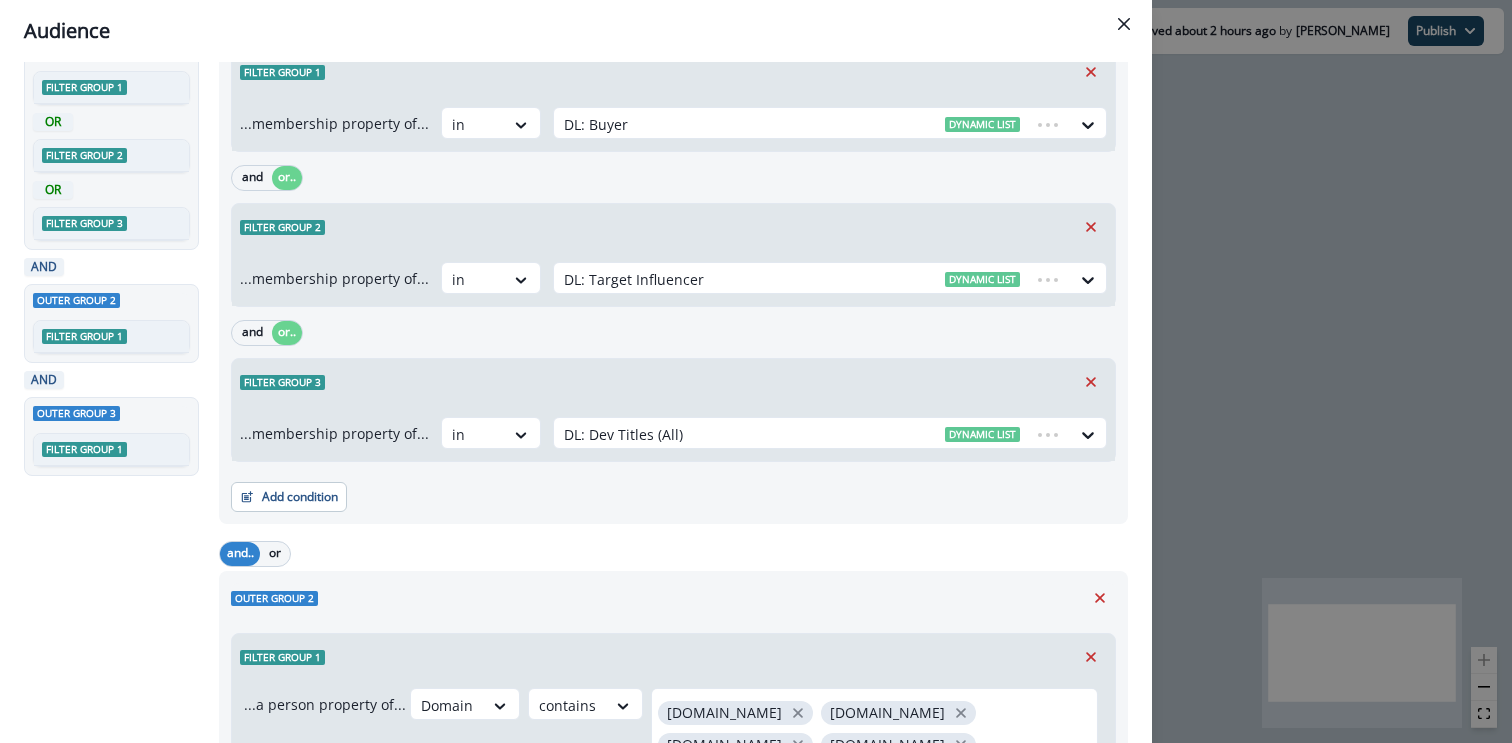 scroll, scrollTop: 755, scrollLeft: 0, axis: vertical 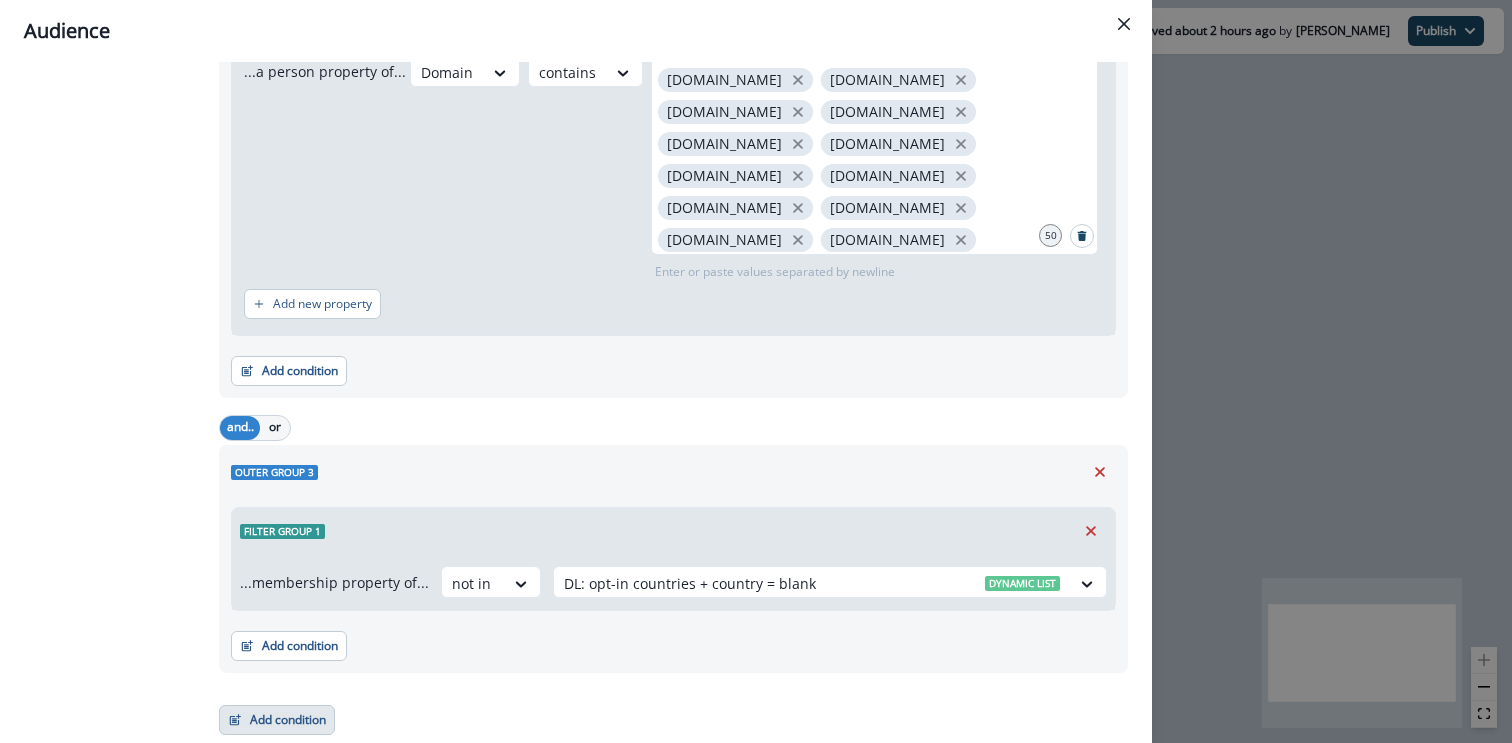 click on "Add condition" at bounding box center (277, 720) 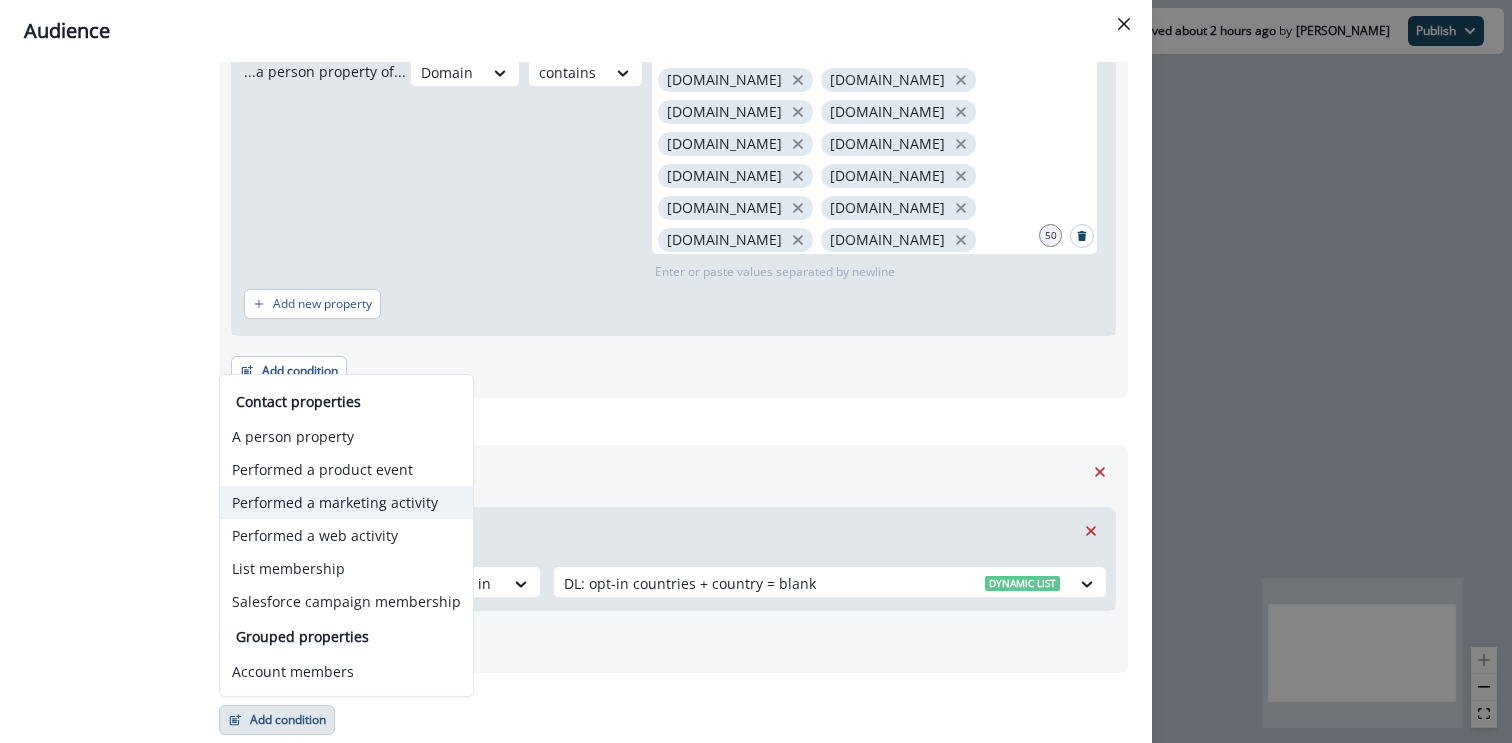 click on "Performed a marketing activity" at bounding box center (346, 502) 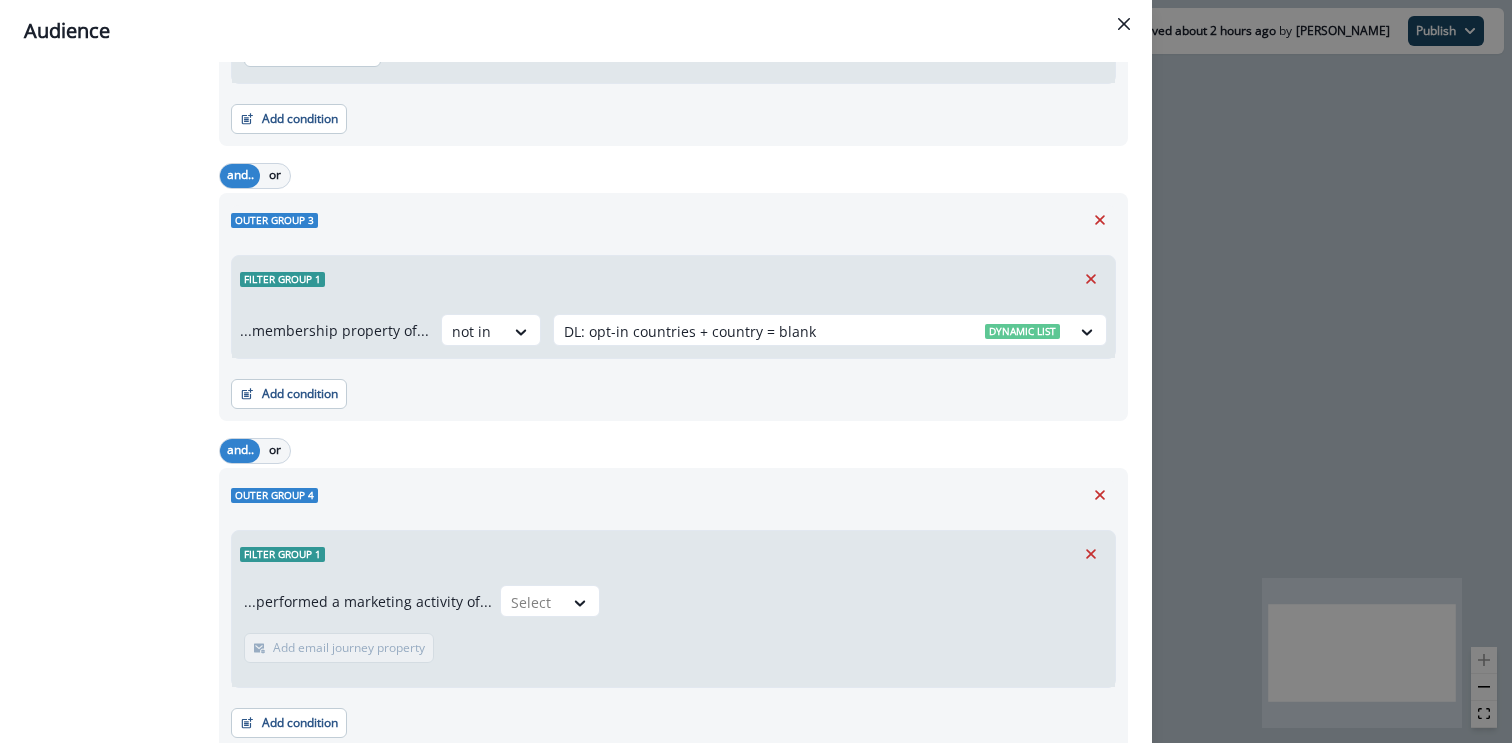 scroll, scrollTop: 1084, scrollLeft: 0, axis: vertical 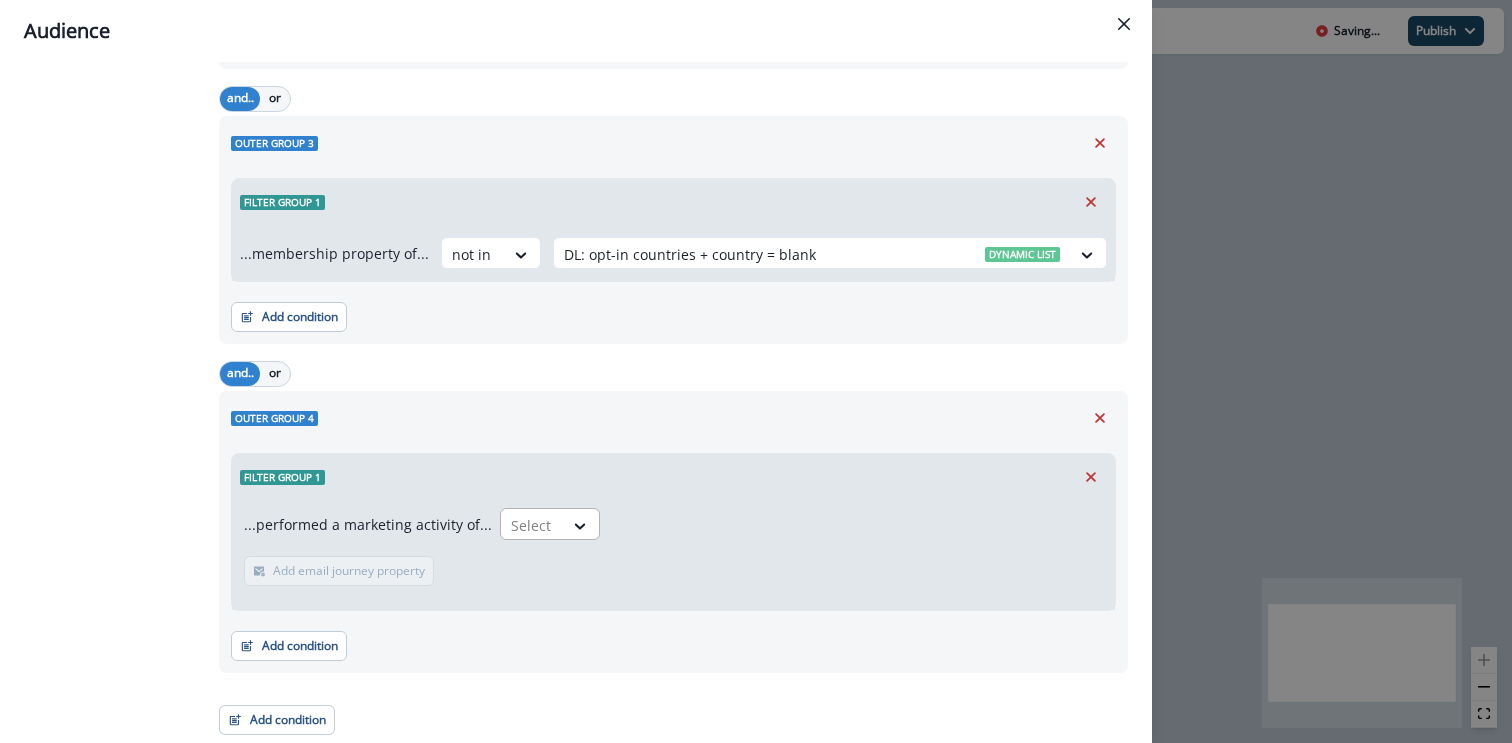 click on "Select" at bounding box center [532, 525] 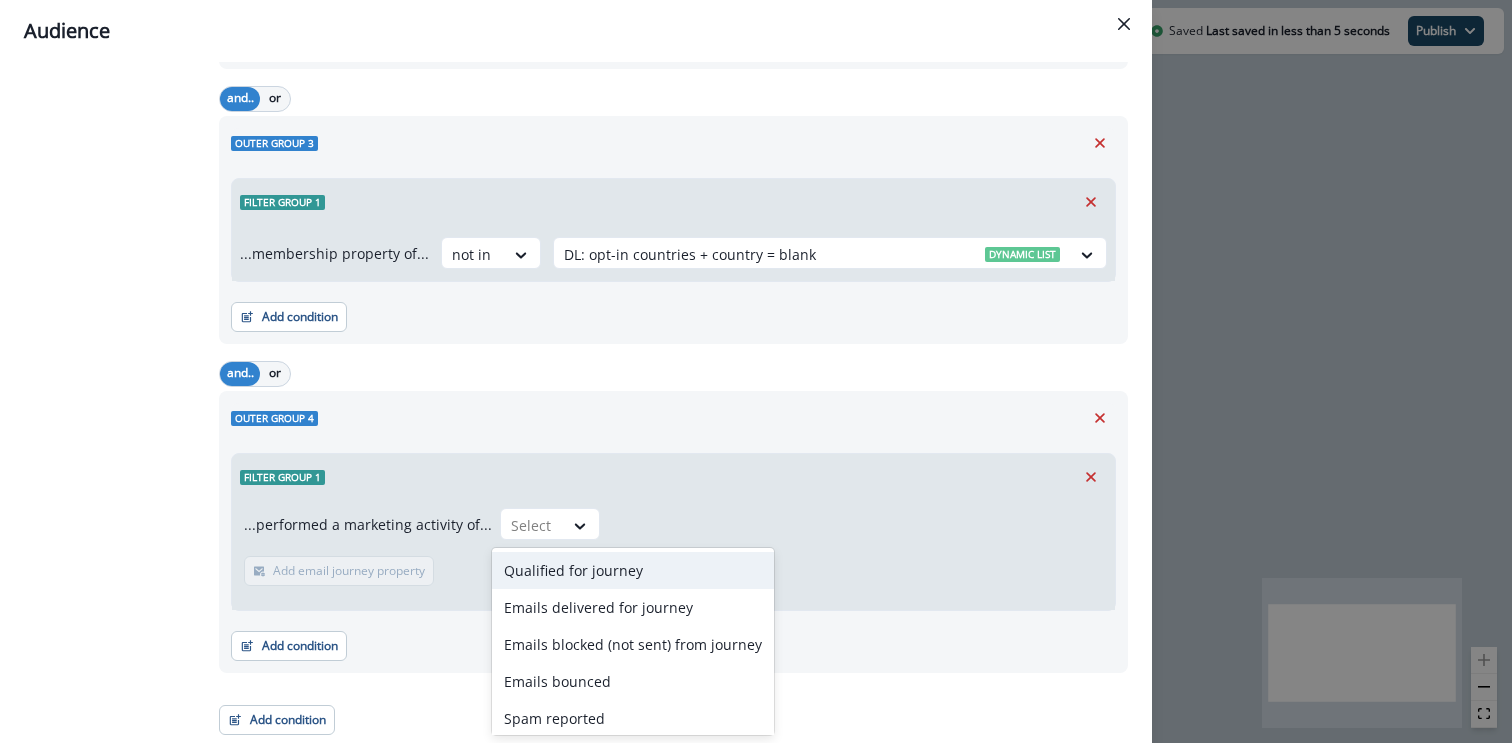 click on "Qualified for journey" at bounding box center [633, 570] 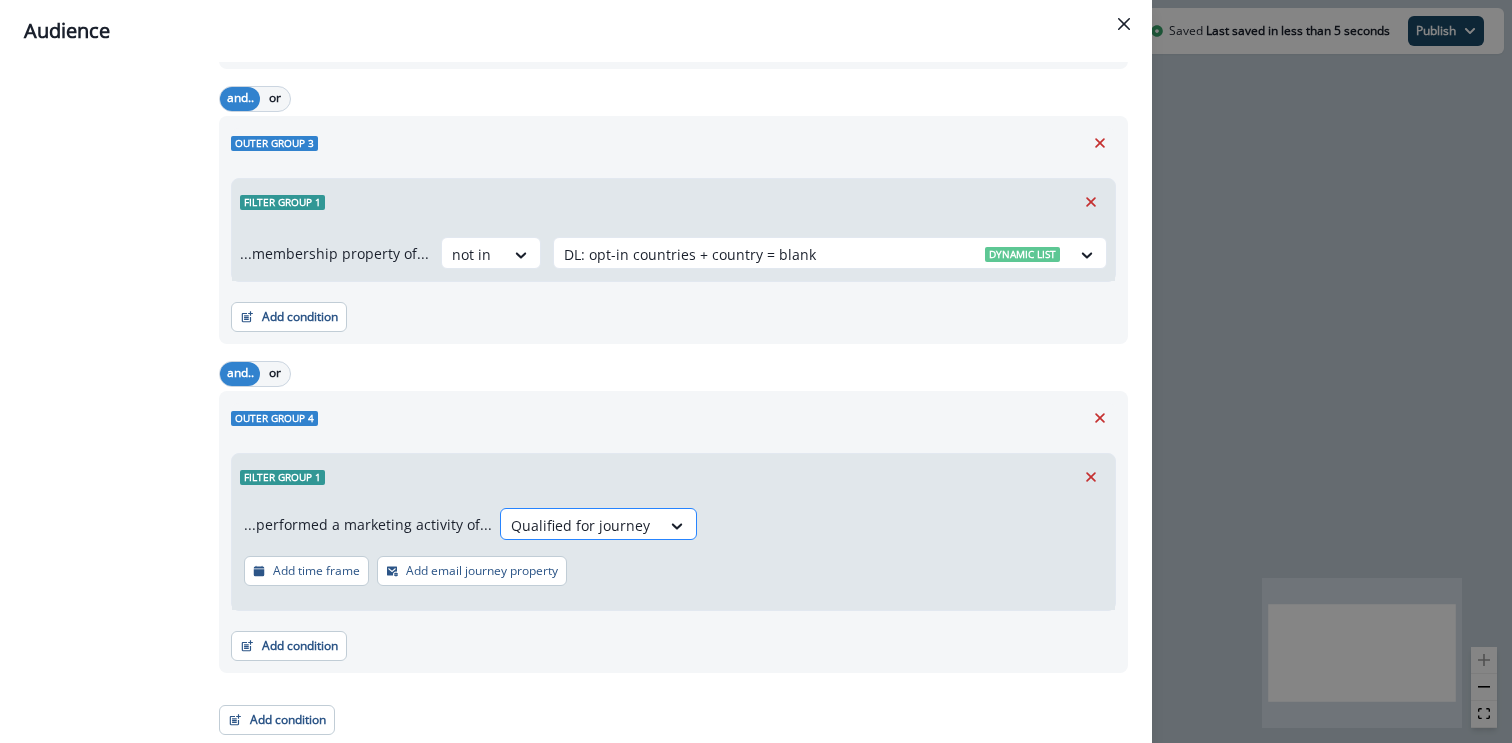 click at bounding box center [580, 525] 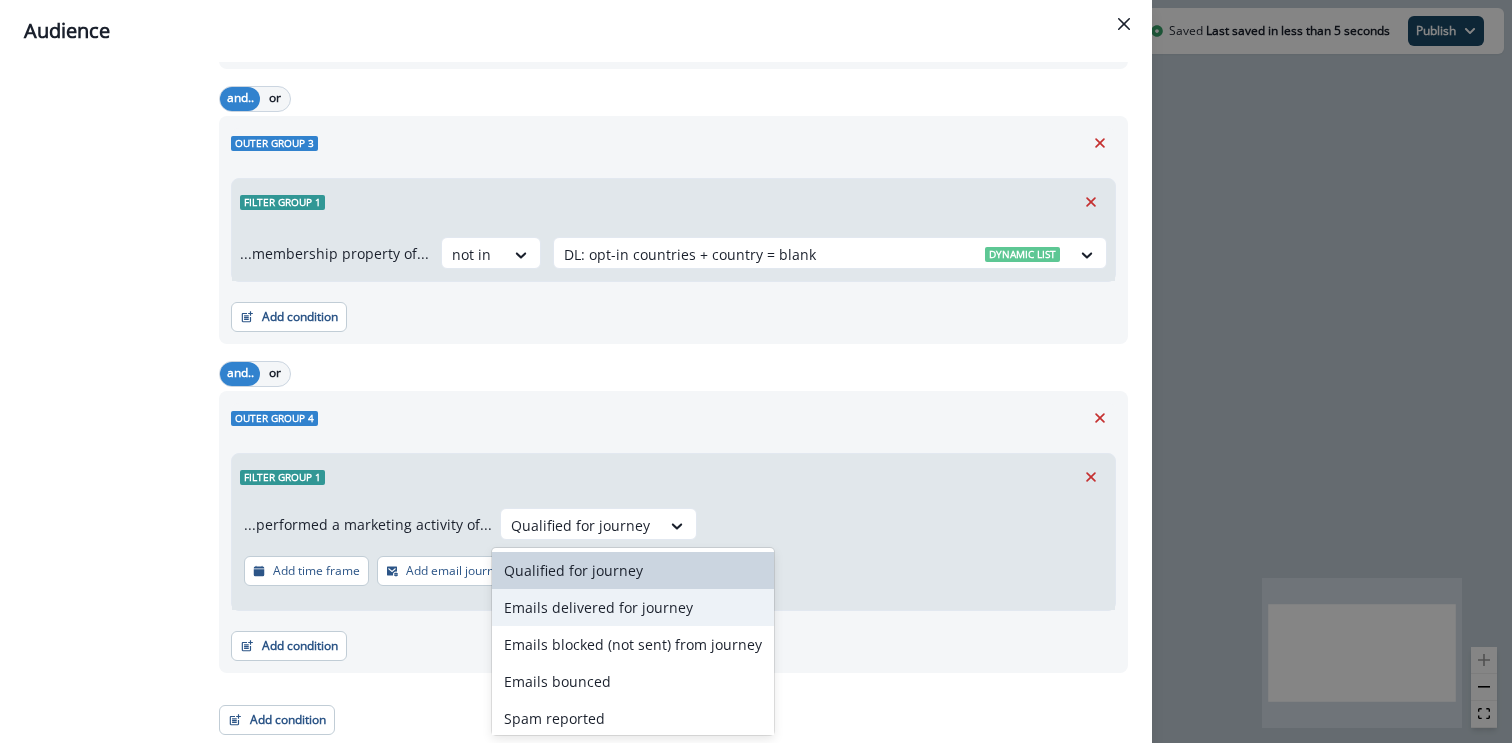 click on "Emails delivered for journey" at bounding box center [633, 607] 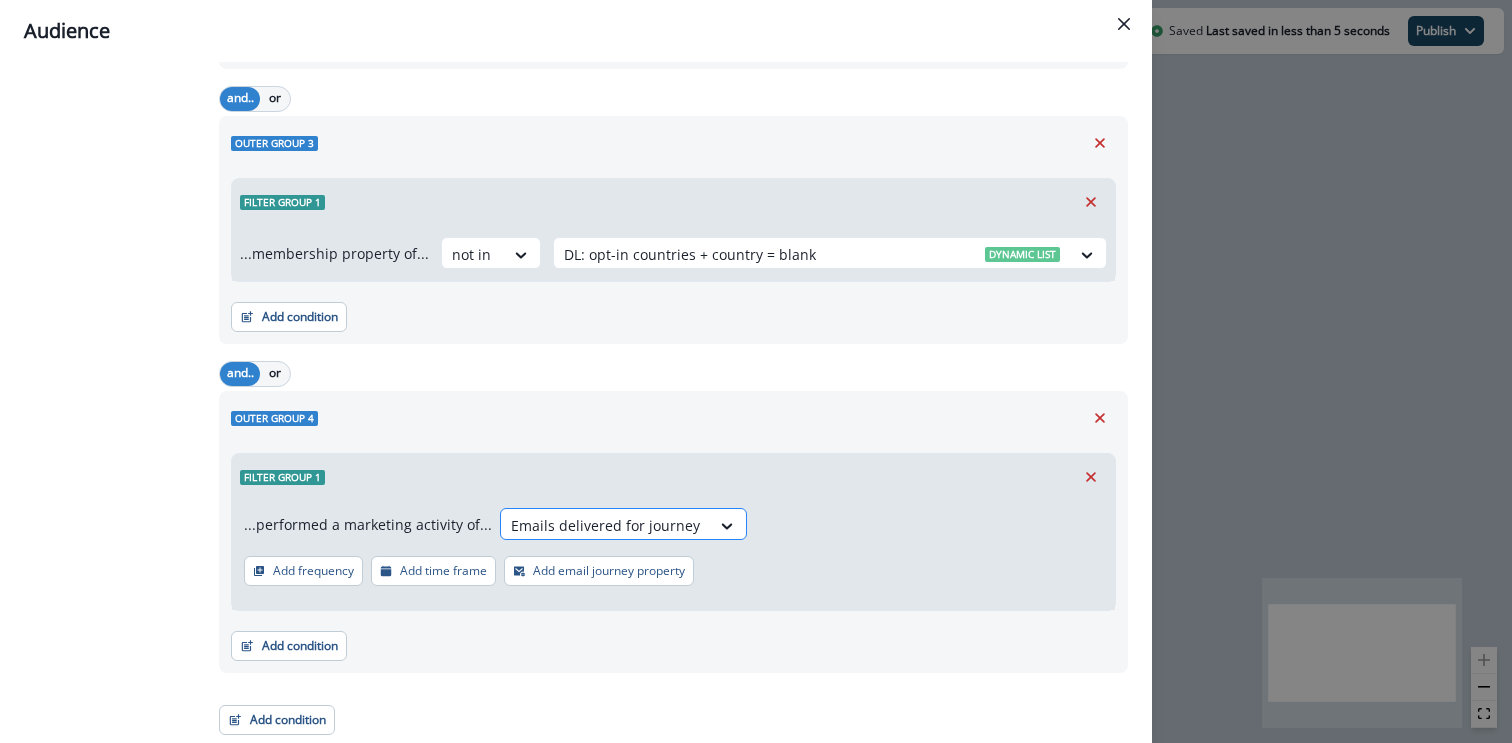 click at bounding box center (605, 525) 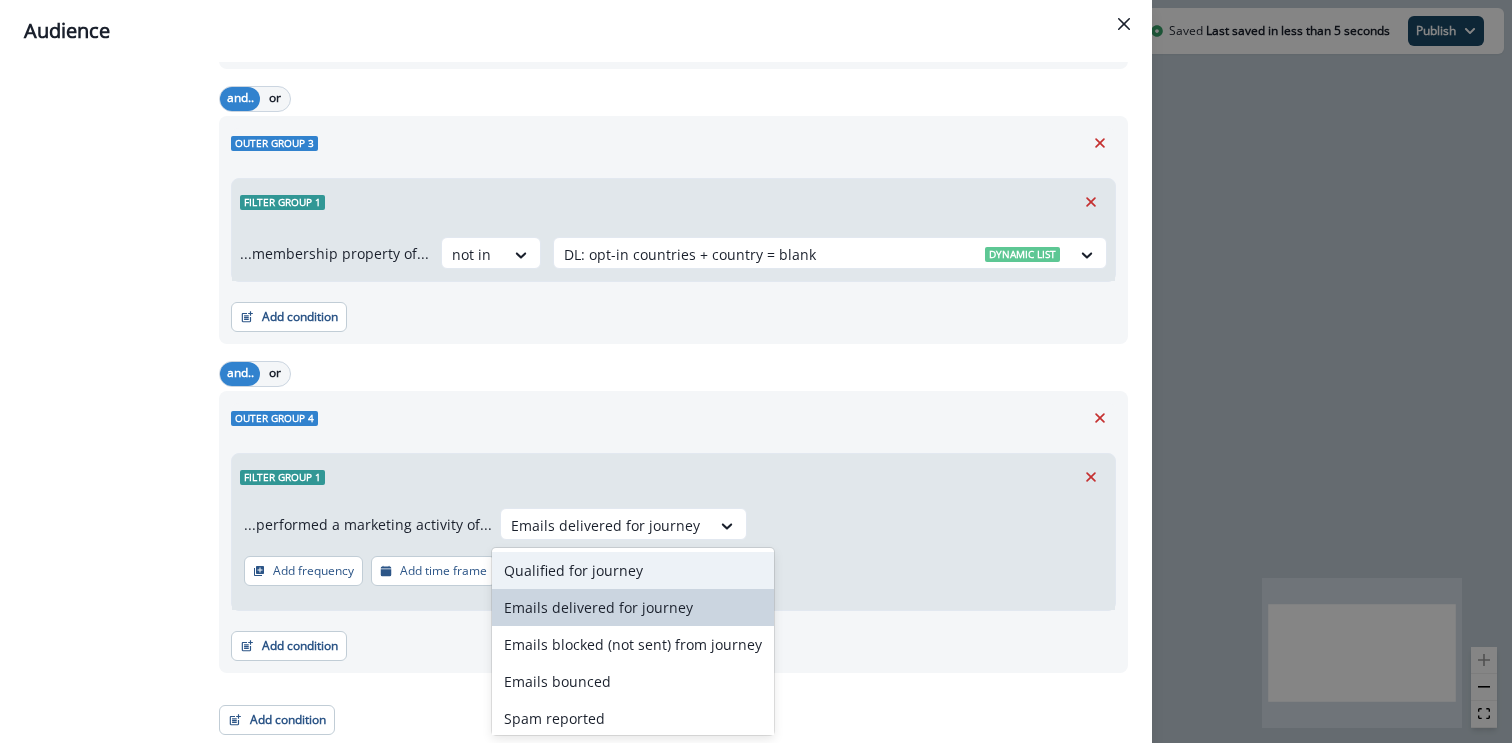 click on "Qualified for journey" at bounding box center [633, 570] 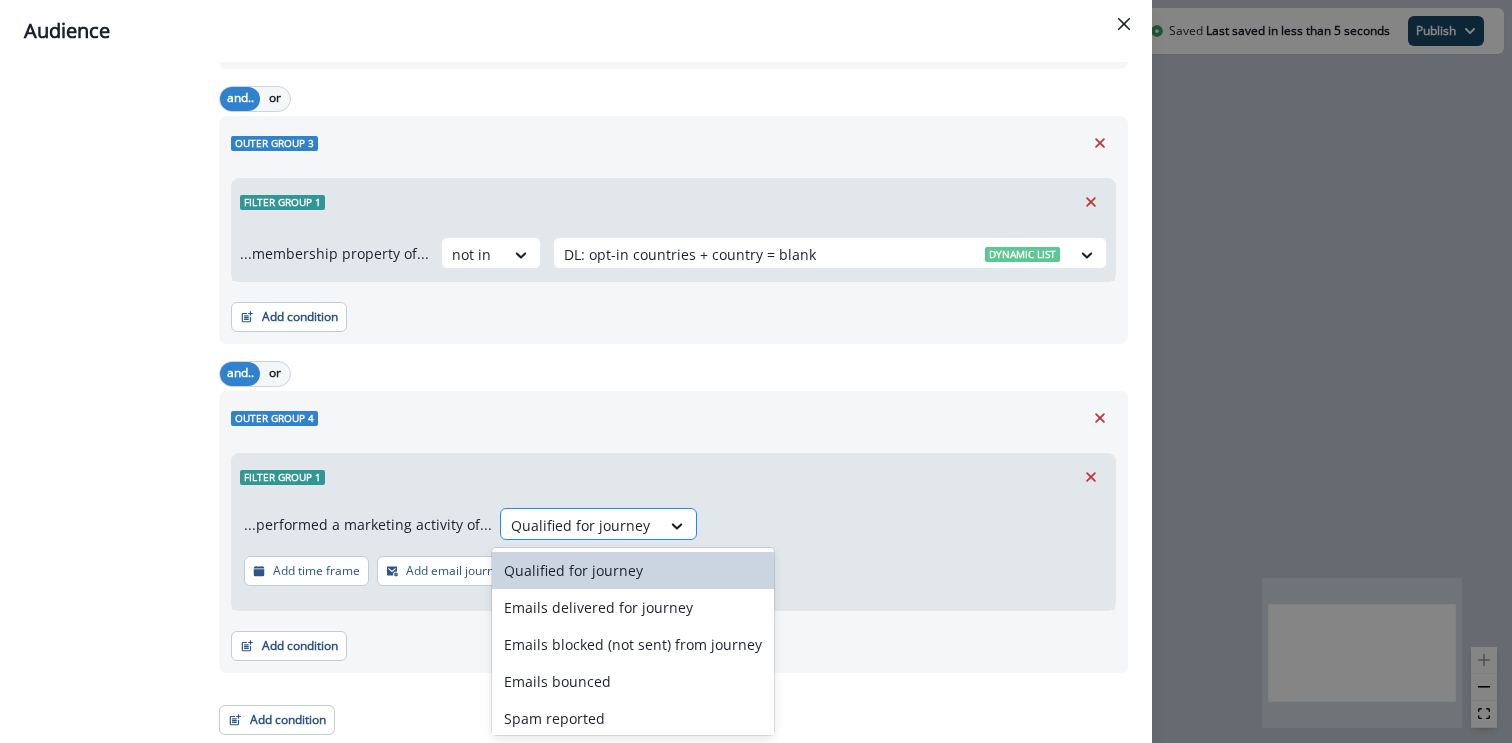 click at bounding box center [580, 525] 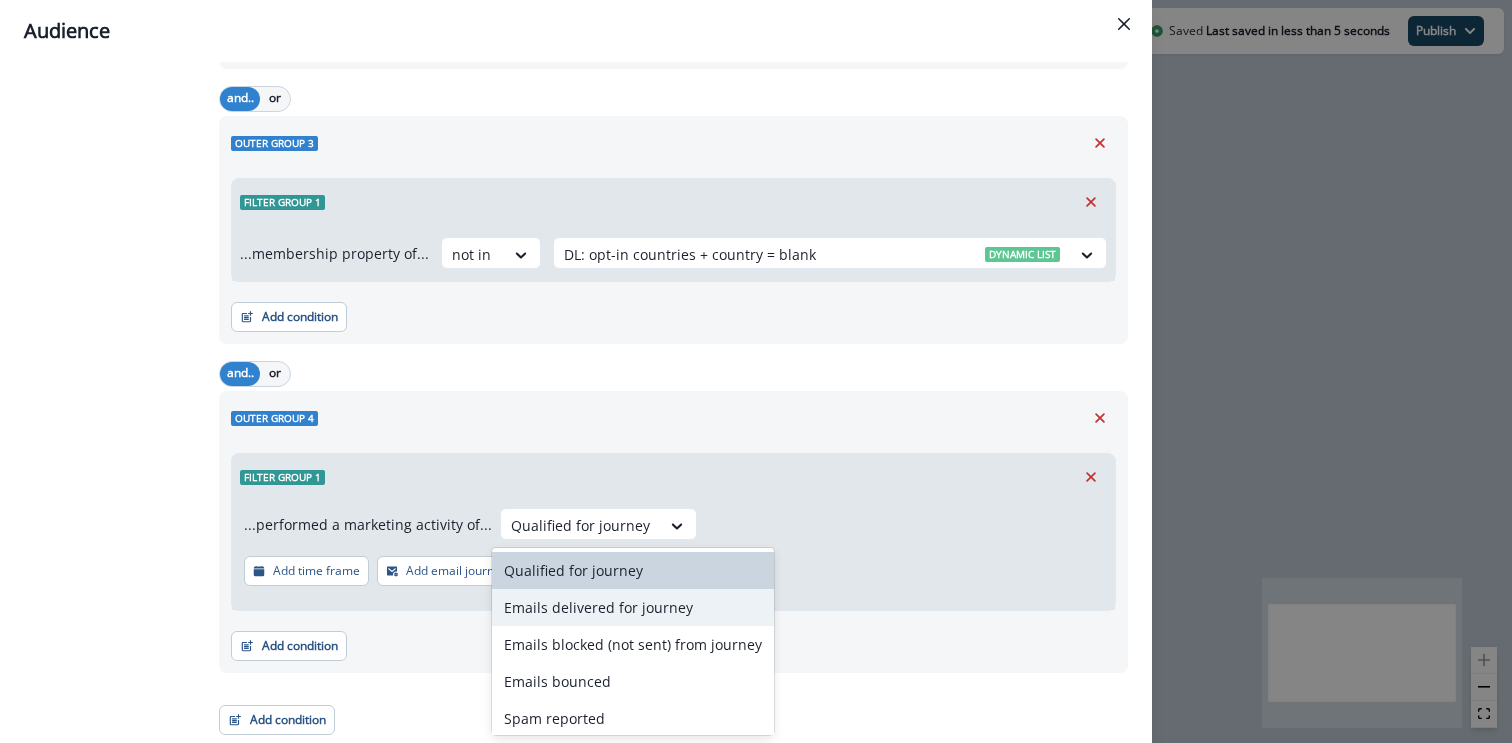 click on "Emails delivered for journey" at bounding box center [633, 607] 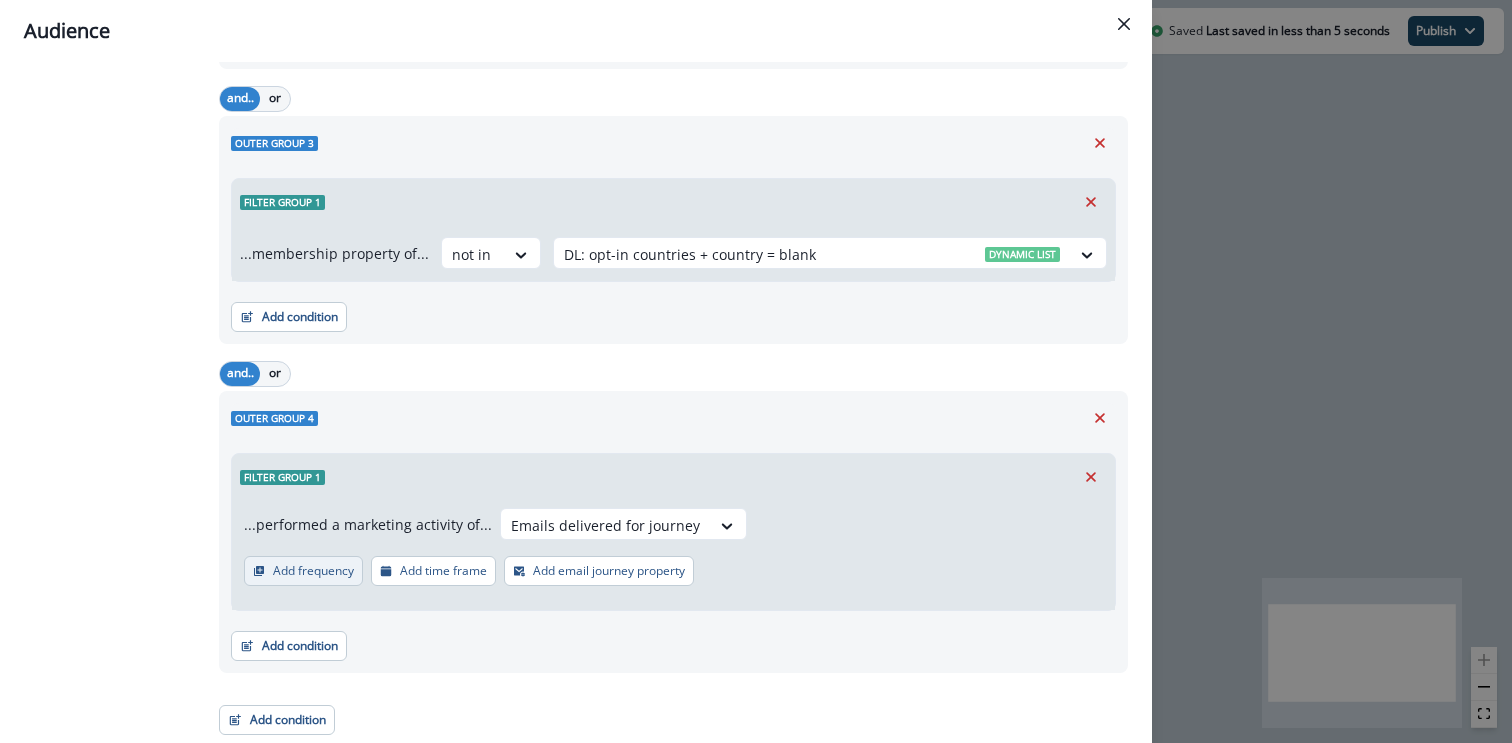 click on "Add frequency" at bounding box center [313, 571] 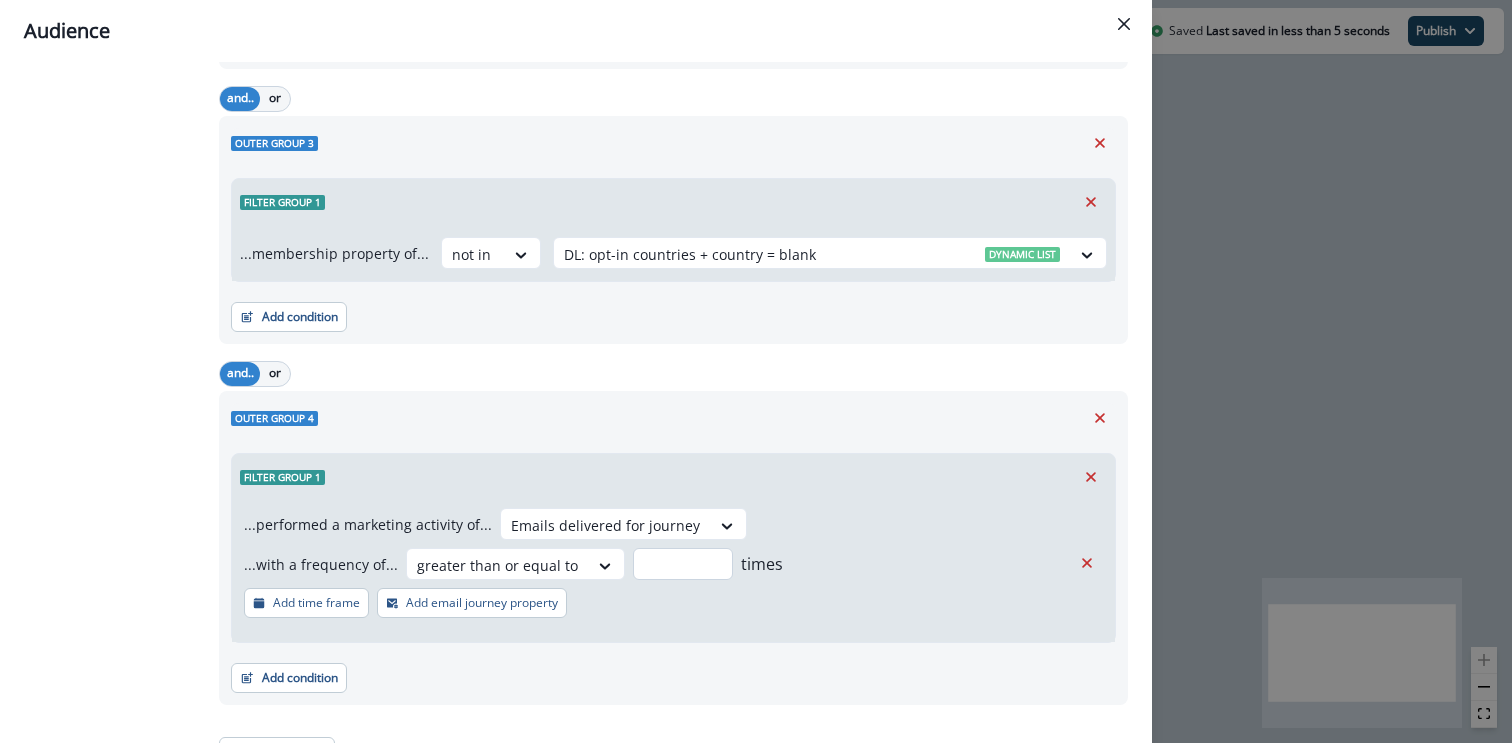 click at bounding box center [683, 564] 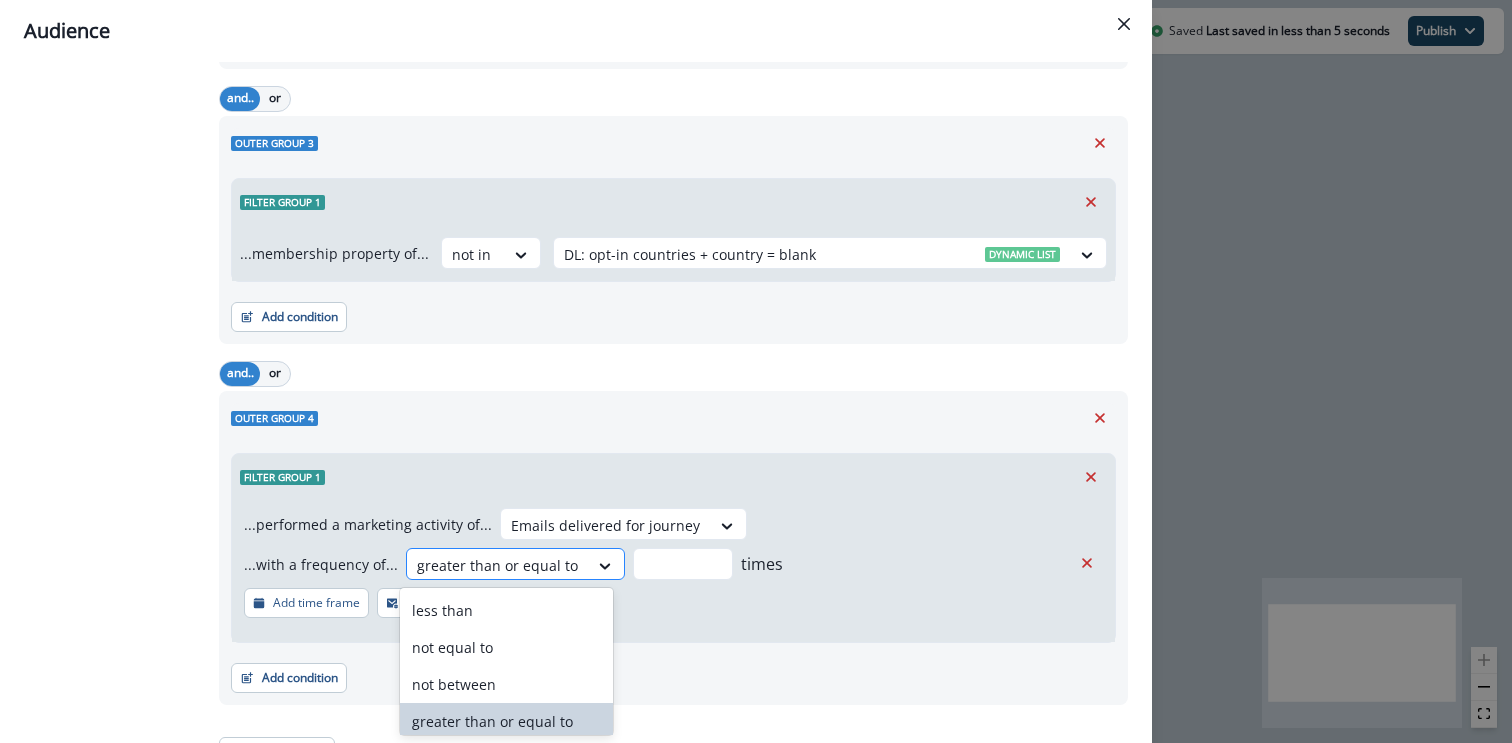 click at bounding box center [497, 565] 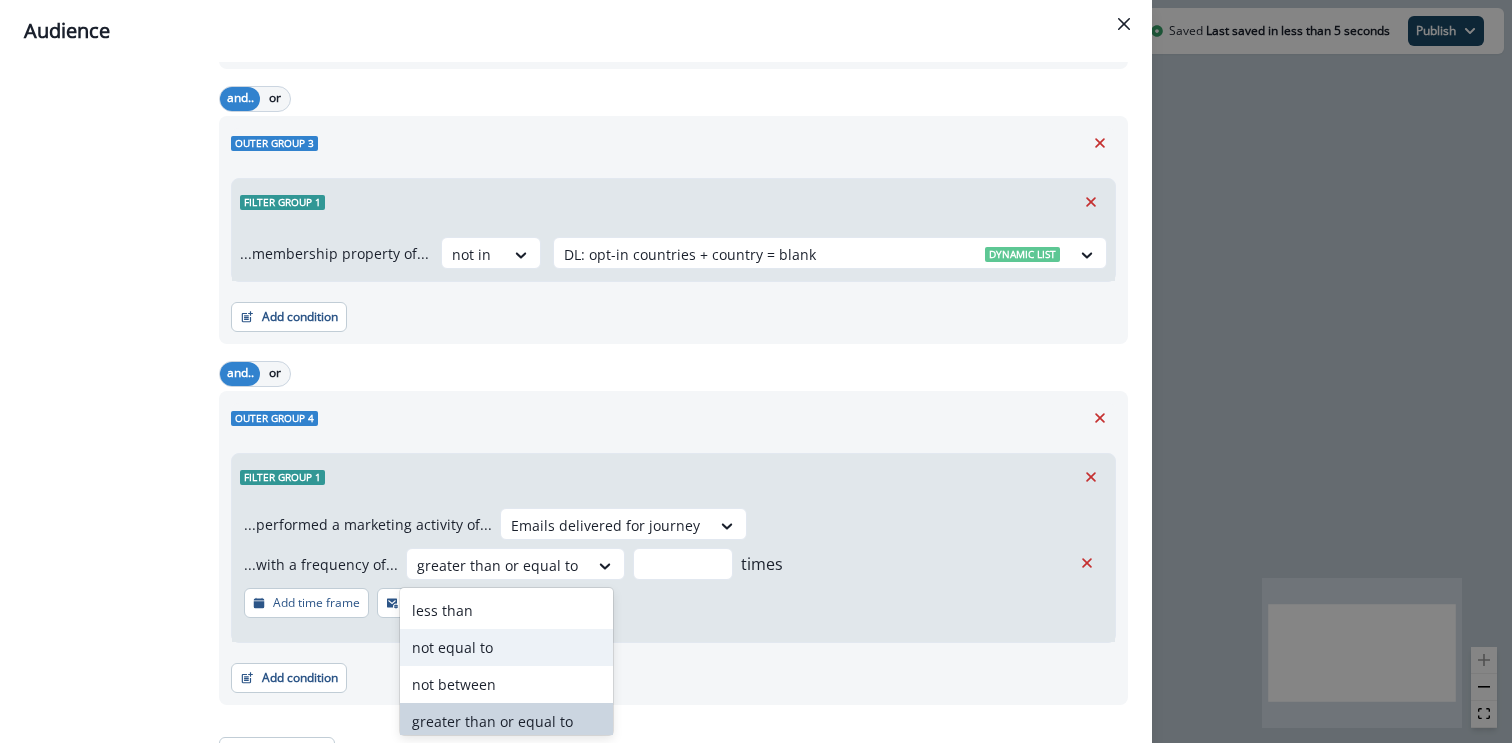 click on "not equal to" at bounding box center [507, 647] 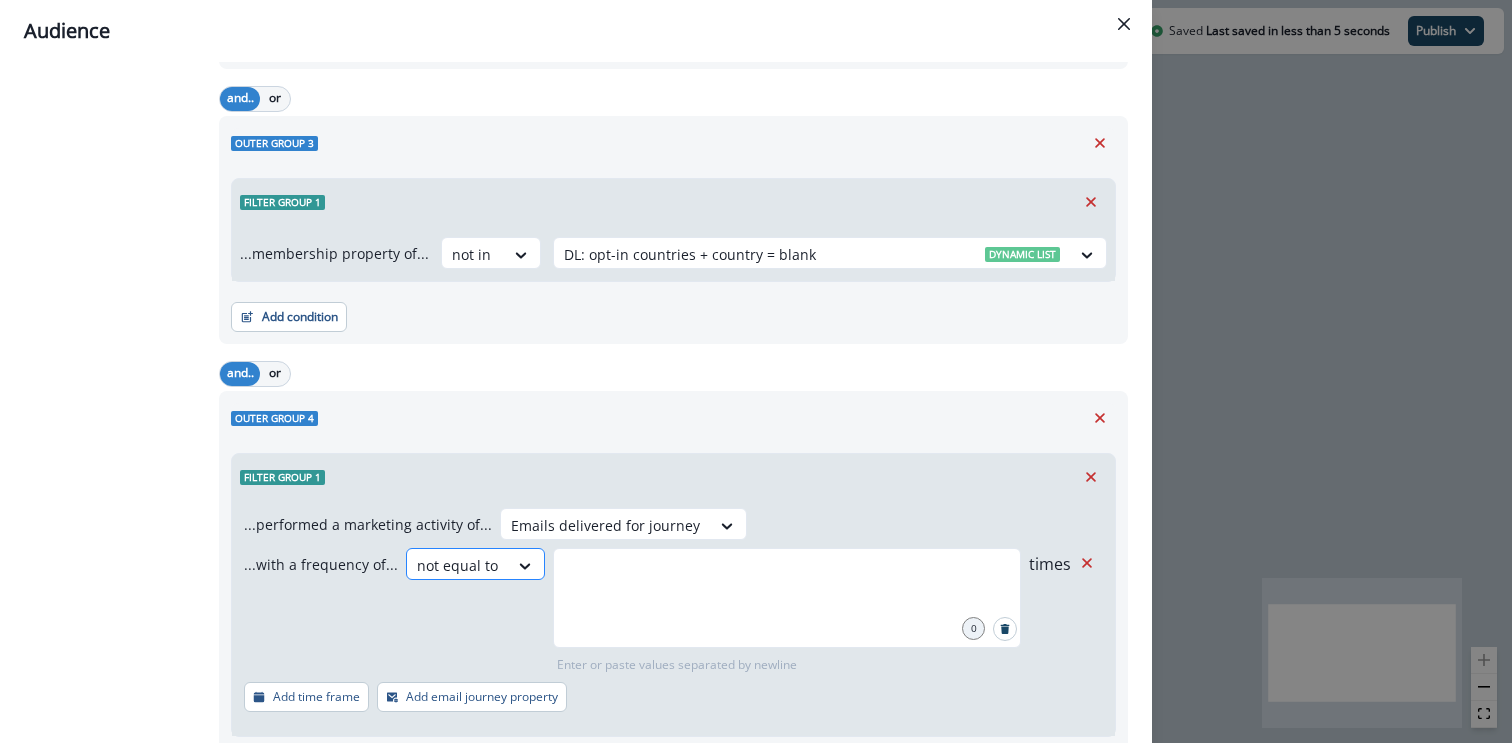 click at bounding box center [457, 565] 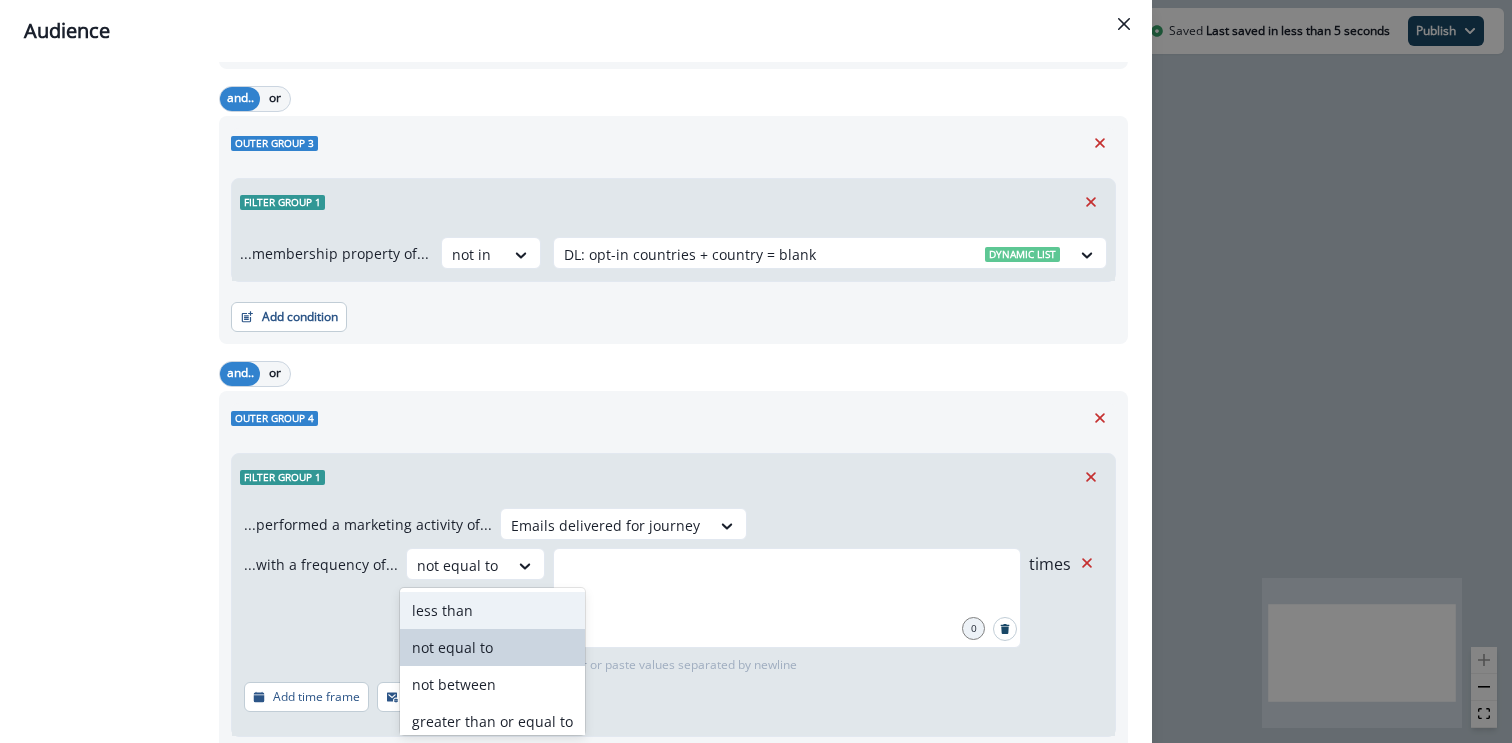 click on "less than" at bounding box center [492, 610] 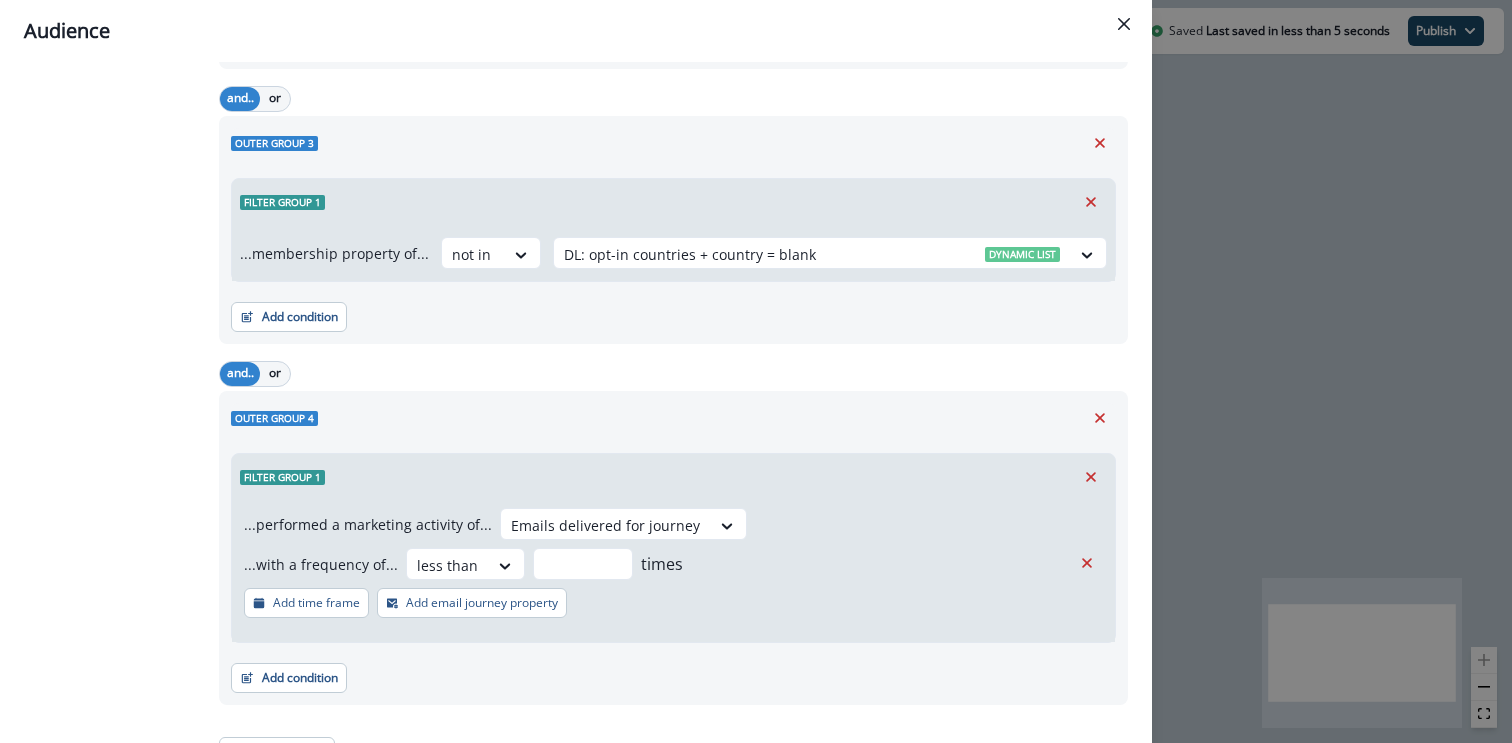 click on "...with a frequency of... option less than, selected. less than times" at bounding box center (657, 564) 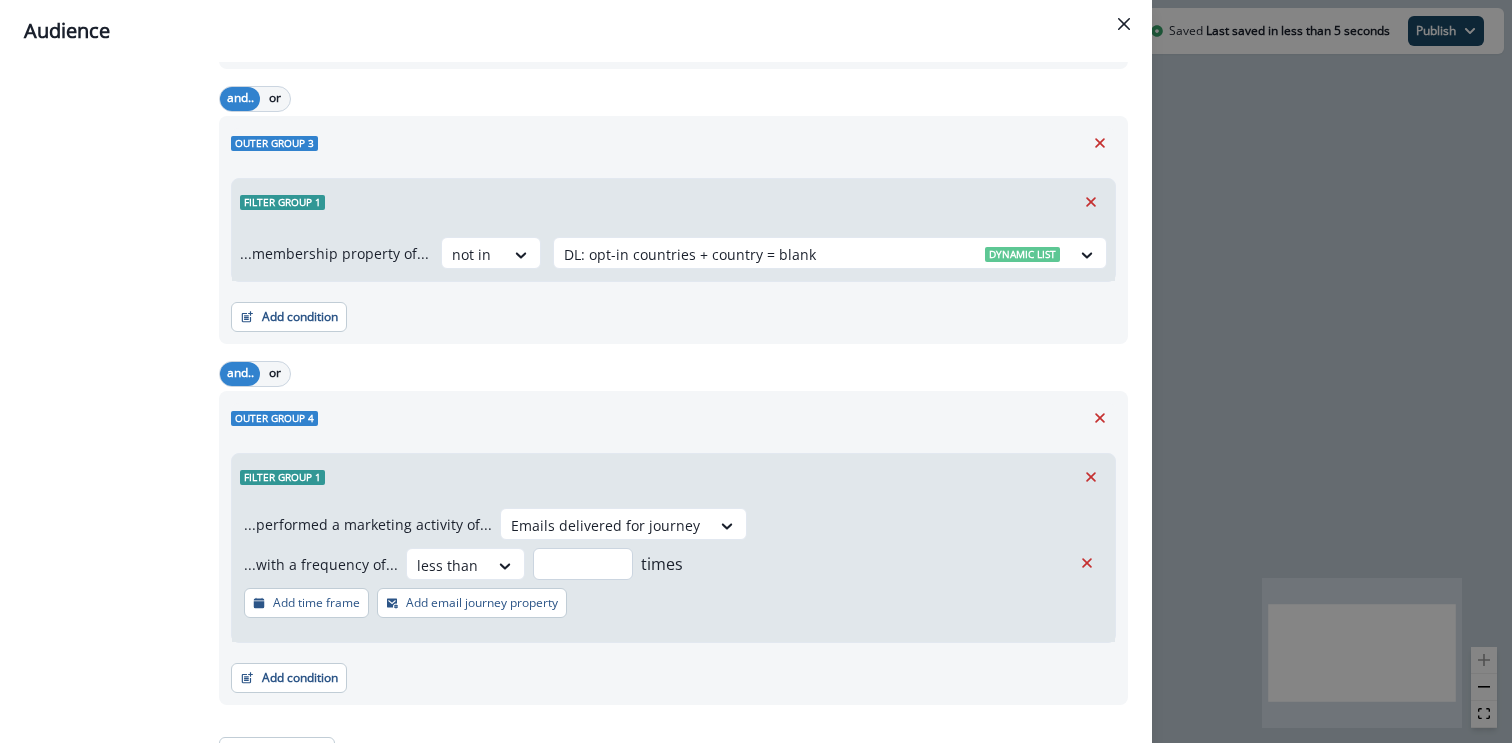 click at bounding box center [583, 564] 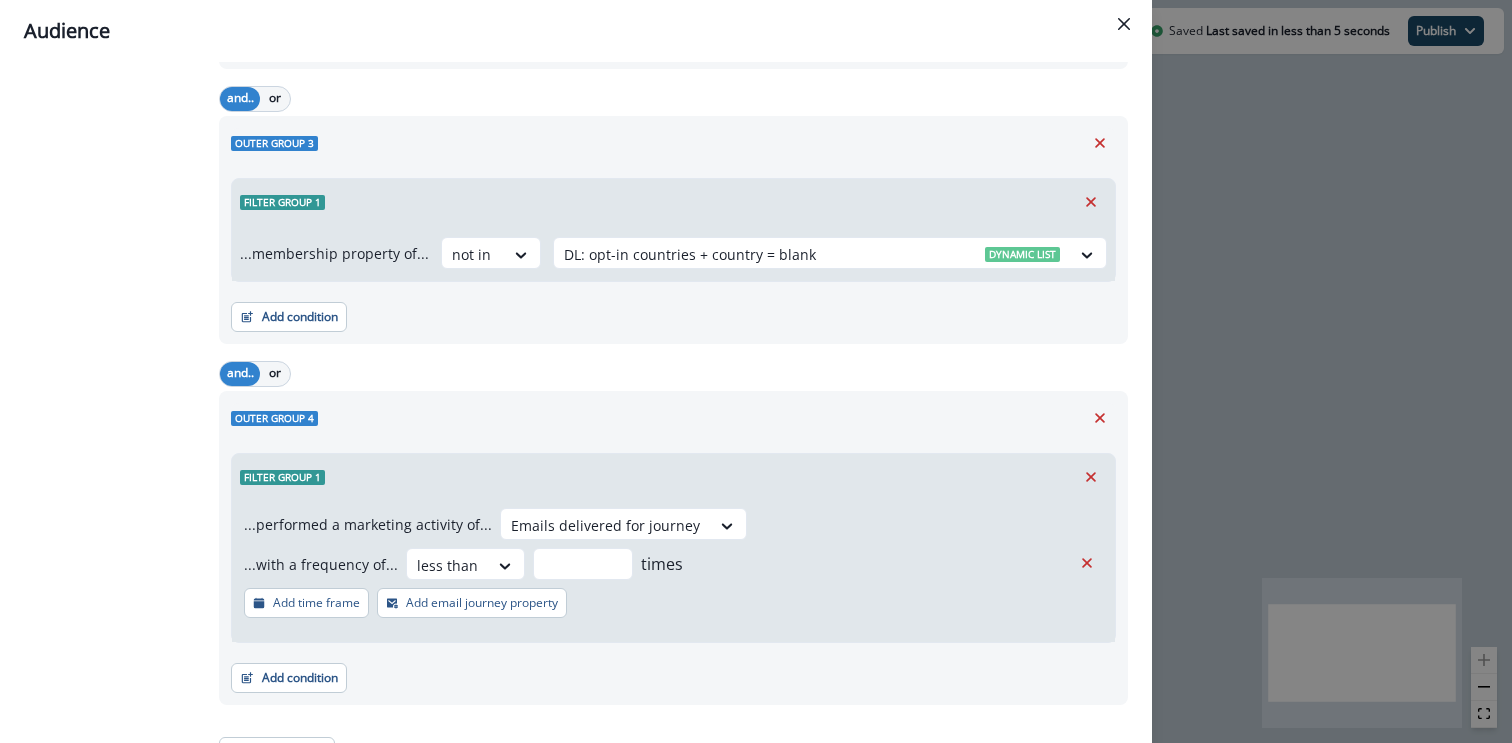 type on "*" 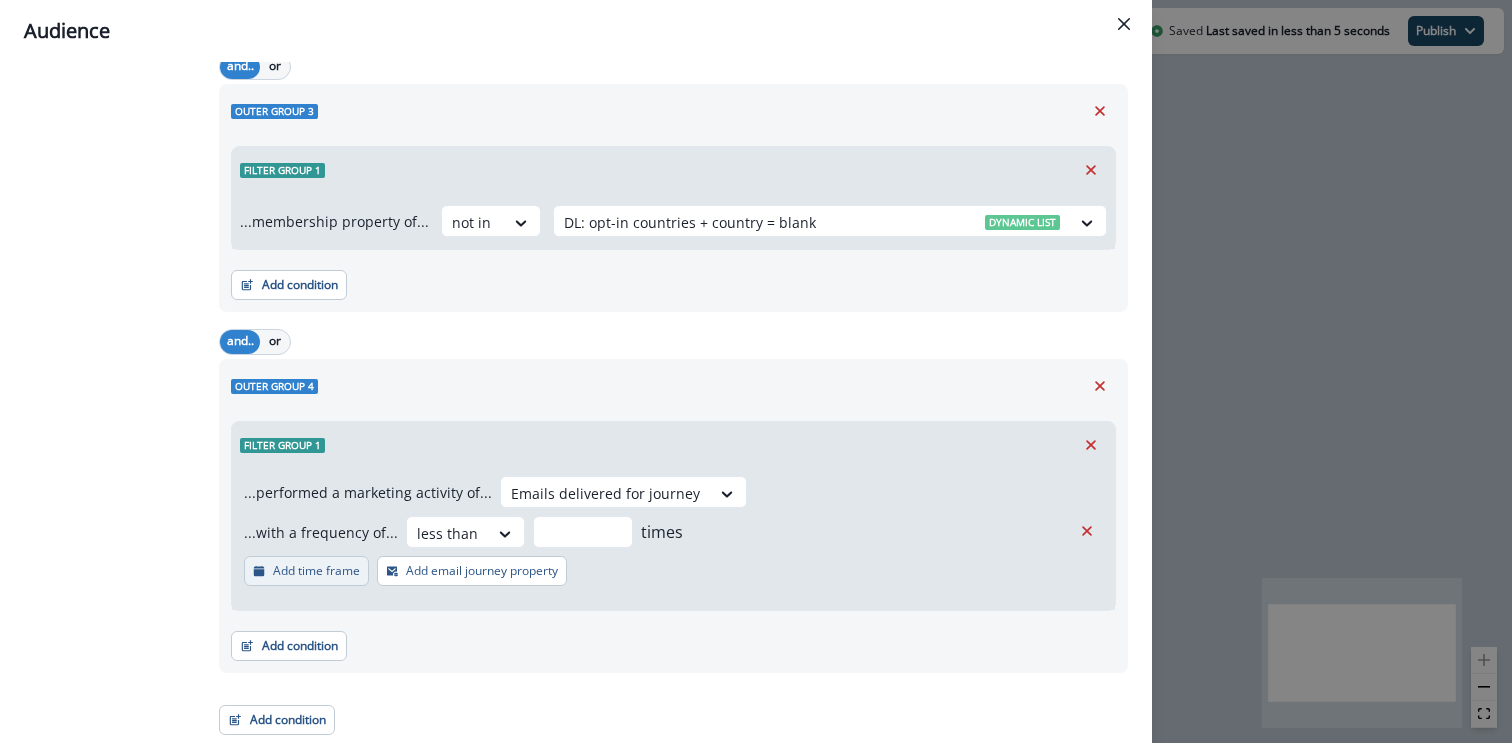 click on "Add time frame" at bounding box center [316, 571] 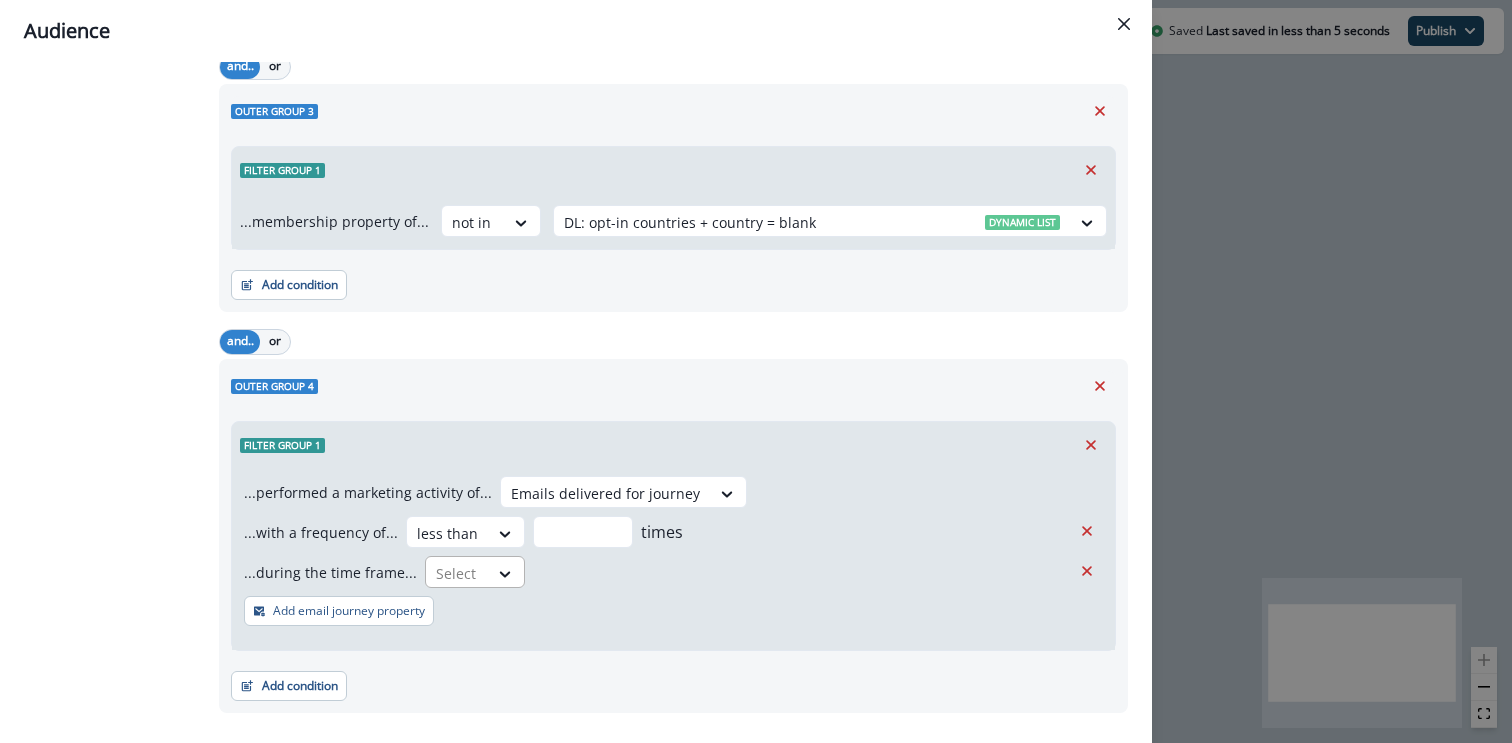 click at bounding box center [457, 573] 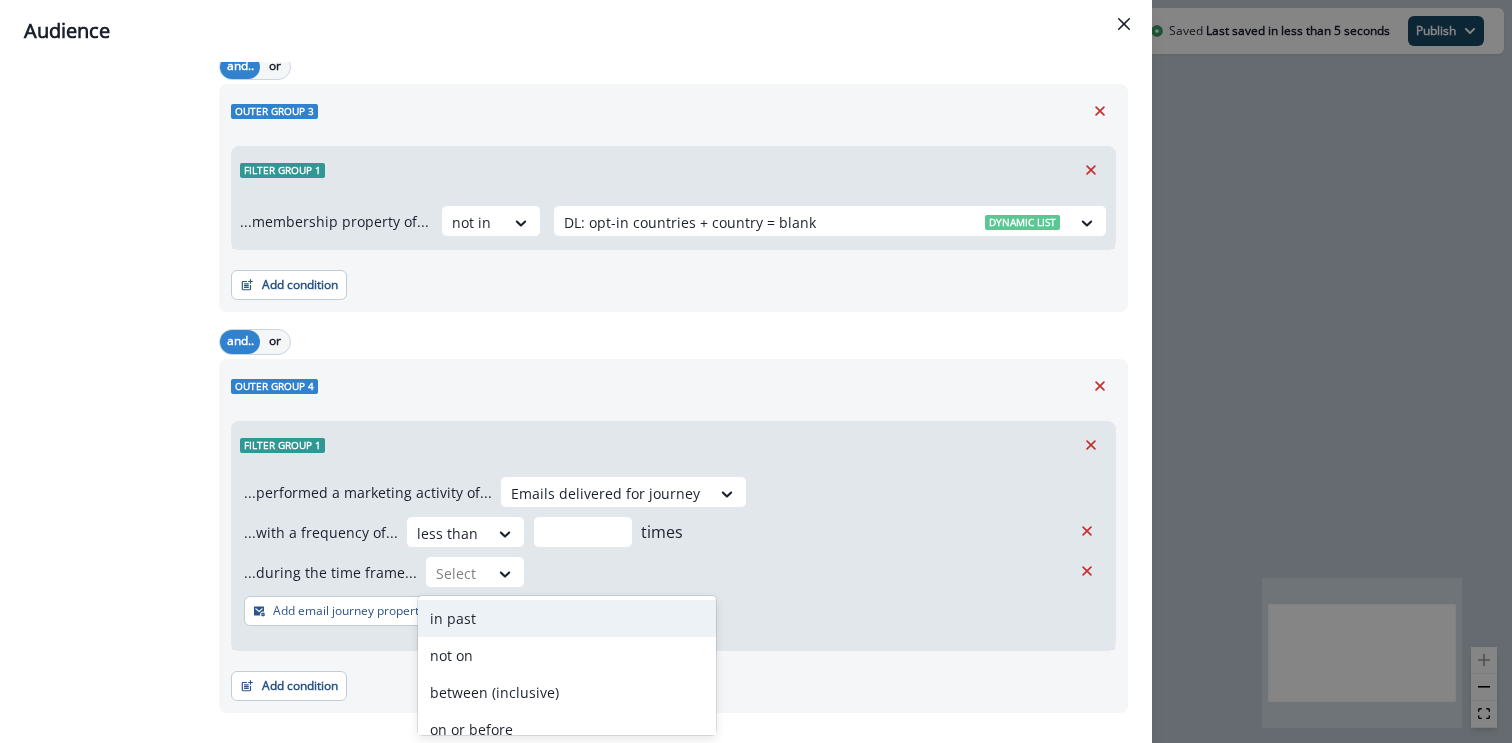 click on "in past" at bounding box center (567, 618) 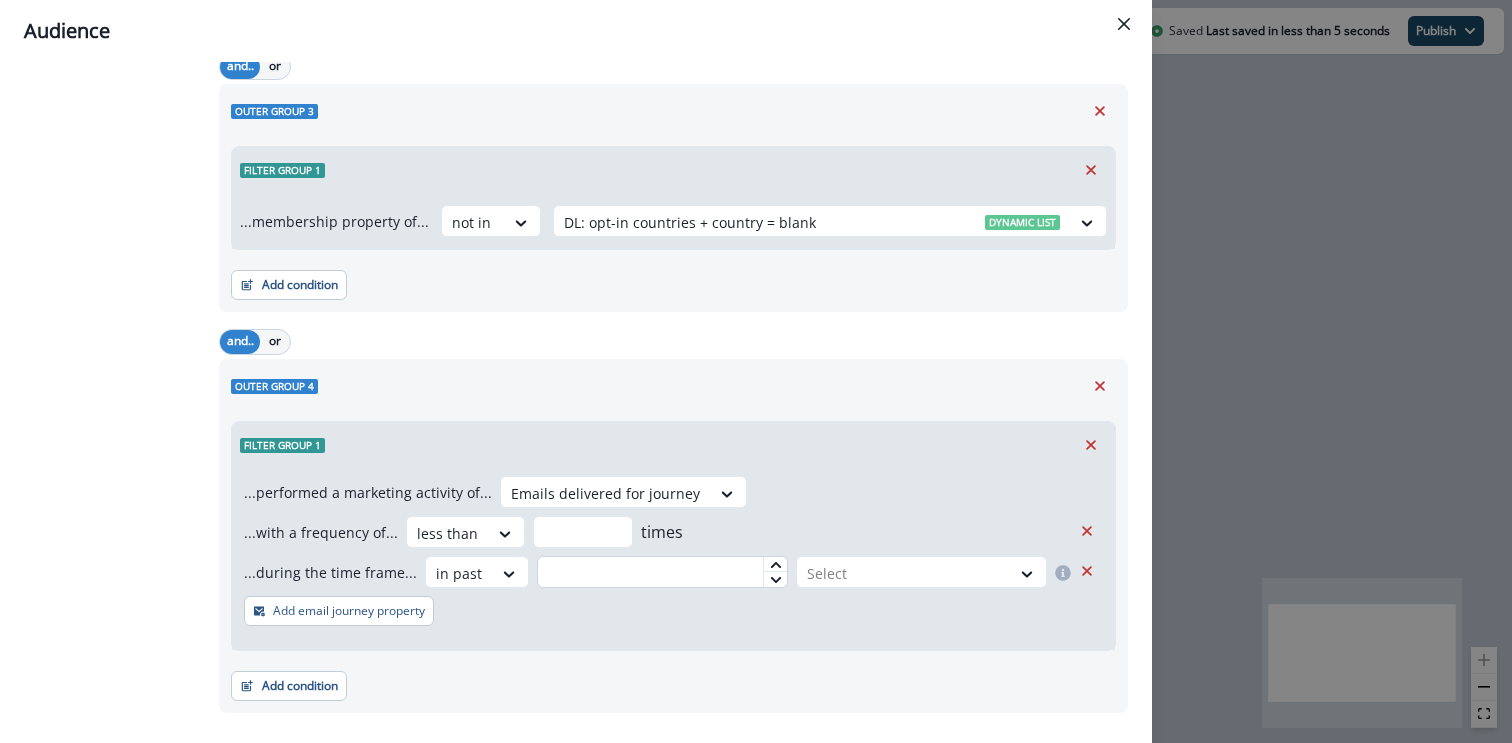 click at bounding box center (662, 572) 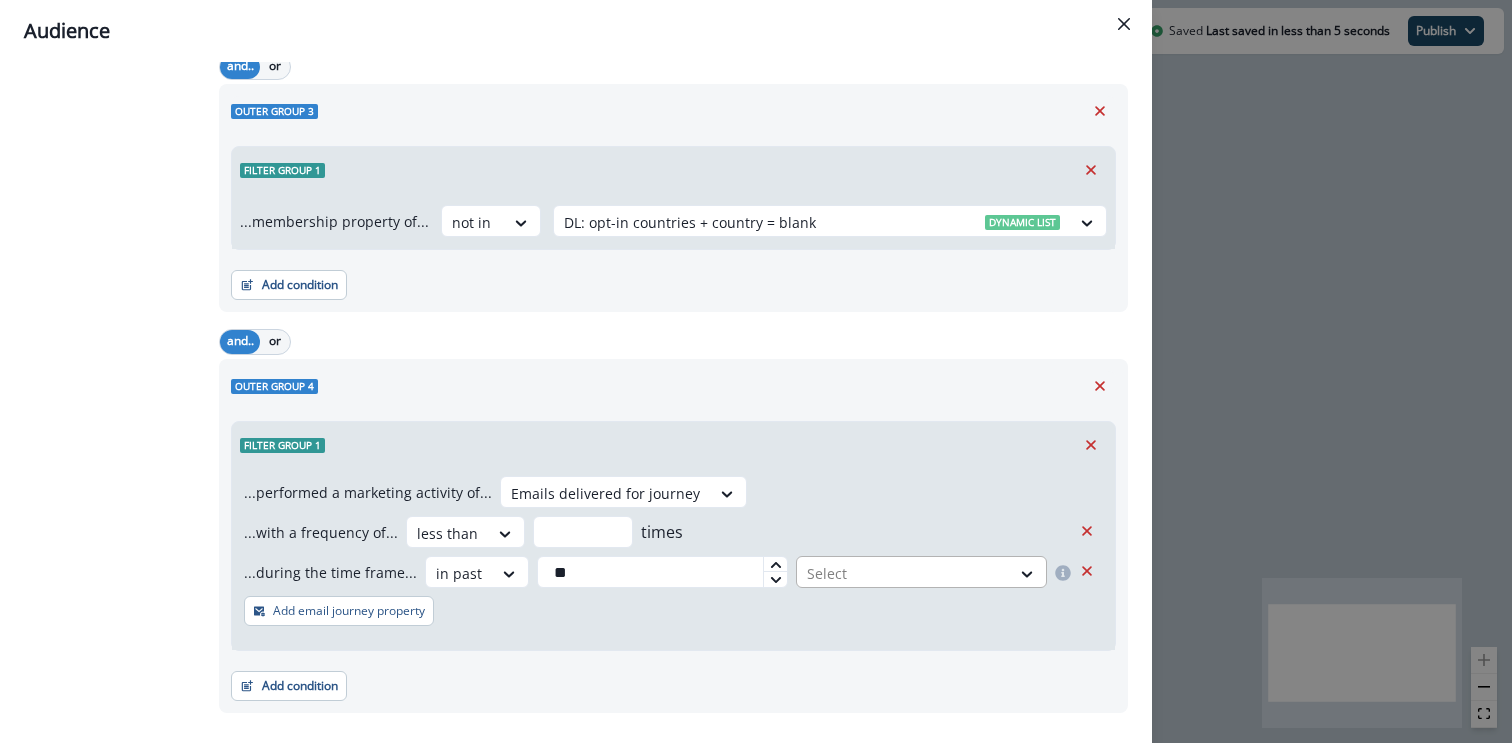 type on "*" 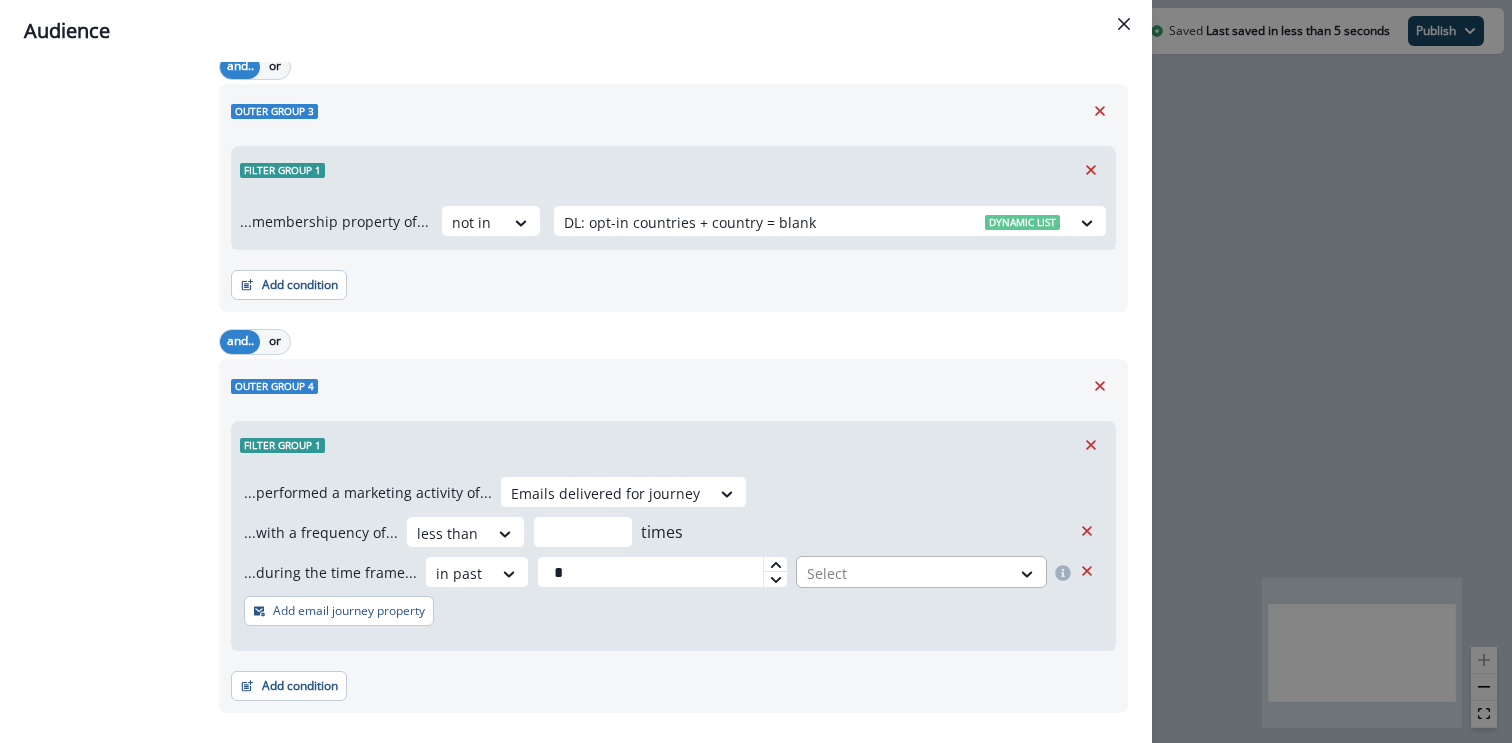 type on "*" 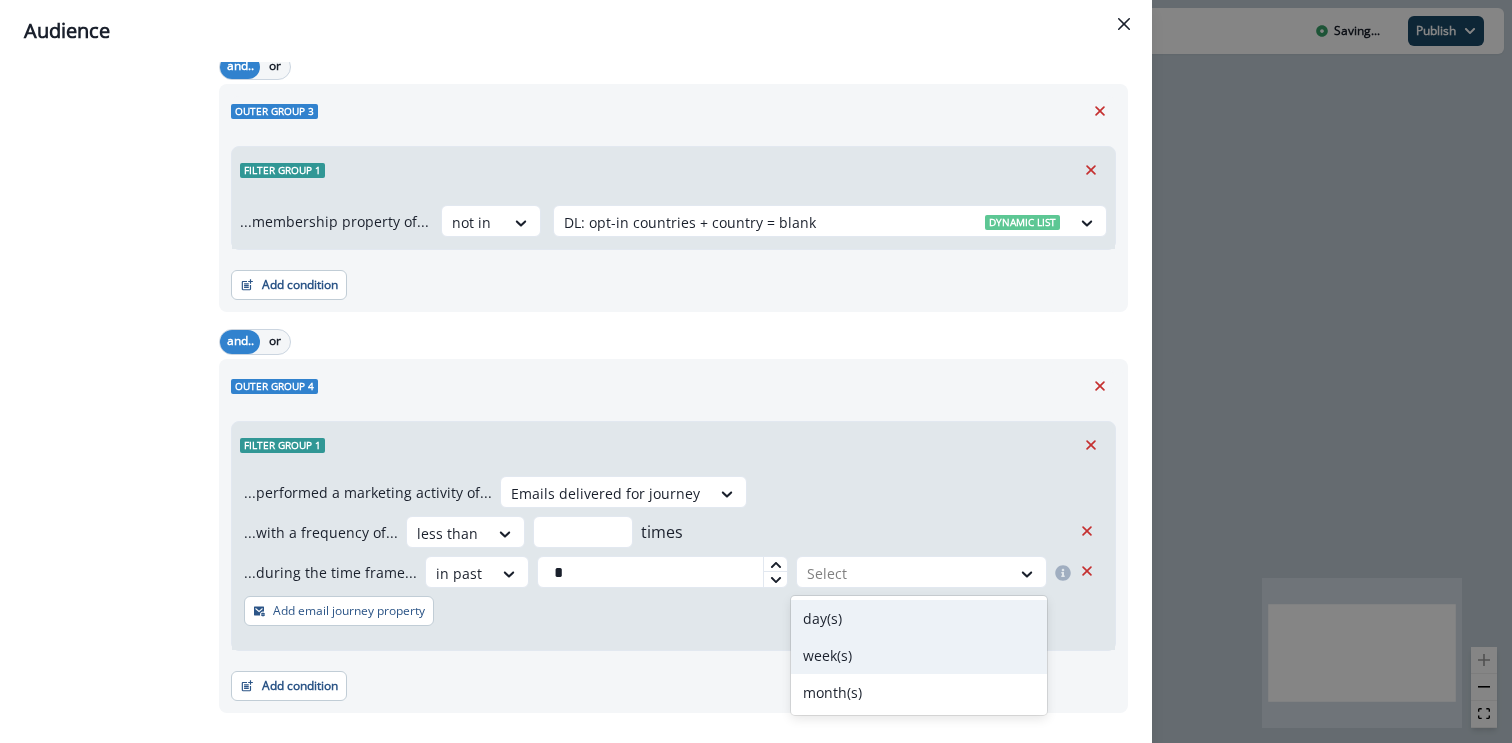 click on "week(s)" at bounding box center [919, 655] 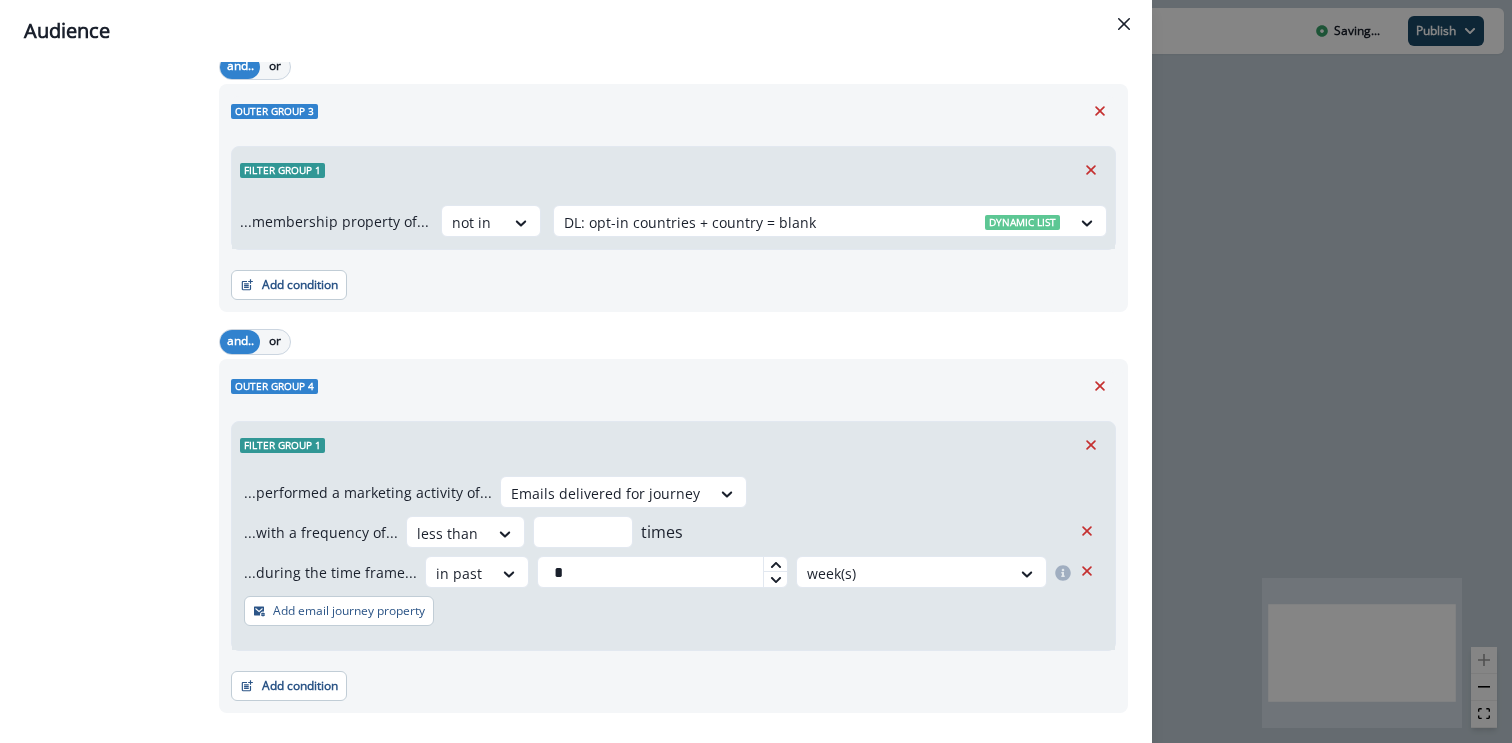 click on "...with a frequency of... less than * times" at bounding box center [657, 532] 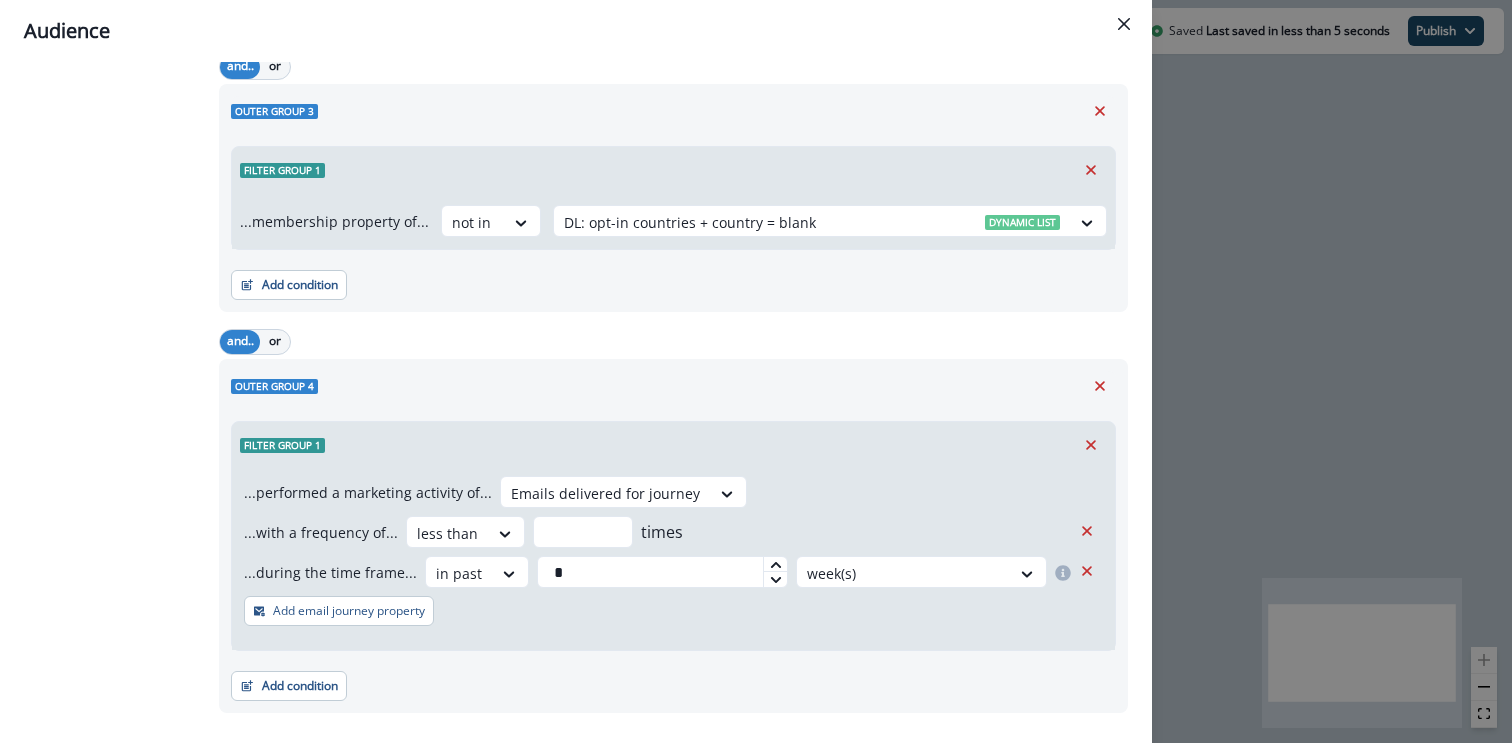 scroll, scrollTop: 1156, scrollLeft: 0, axis: vertical 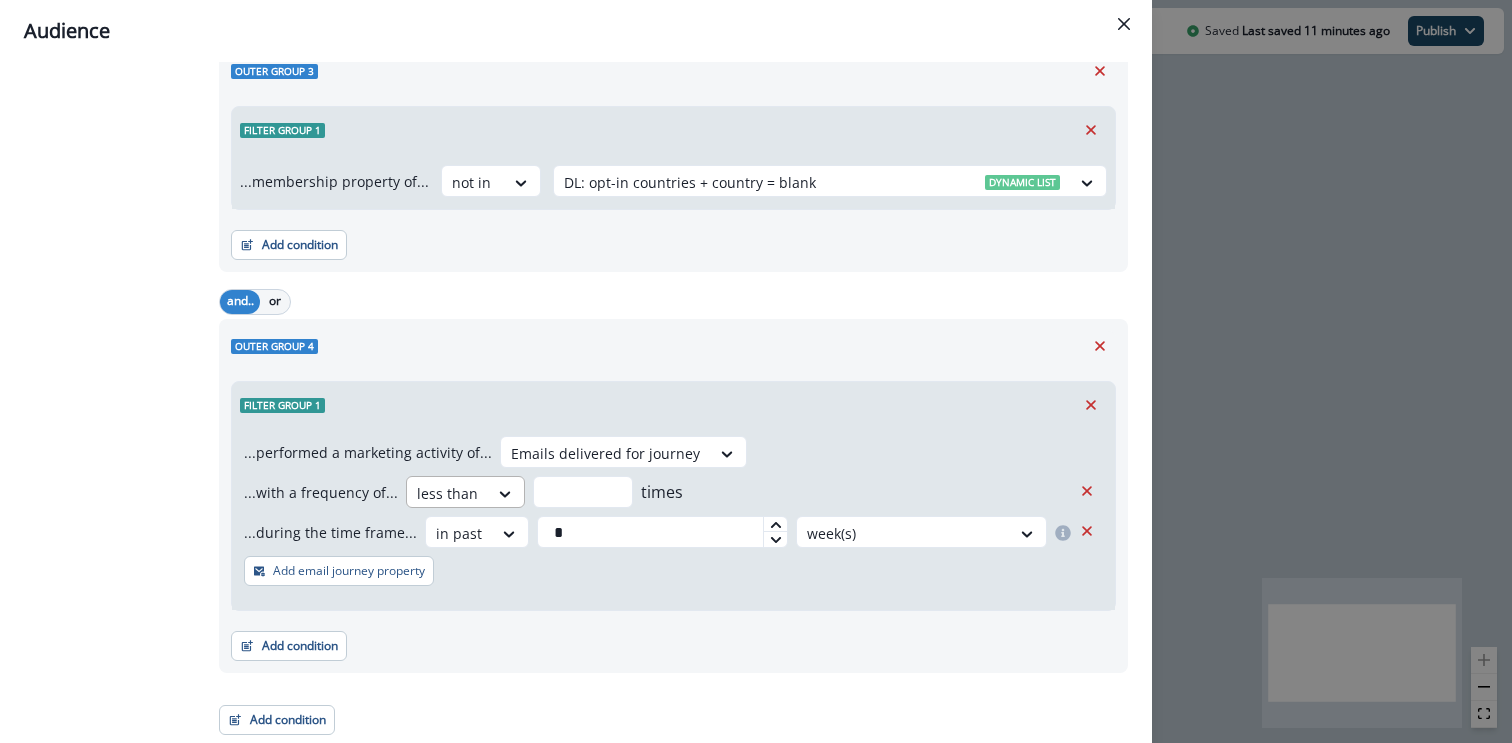 click at bounding box center (506, 493) 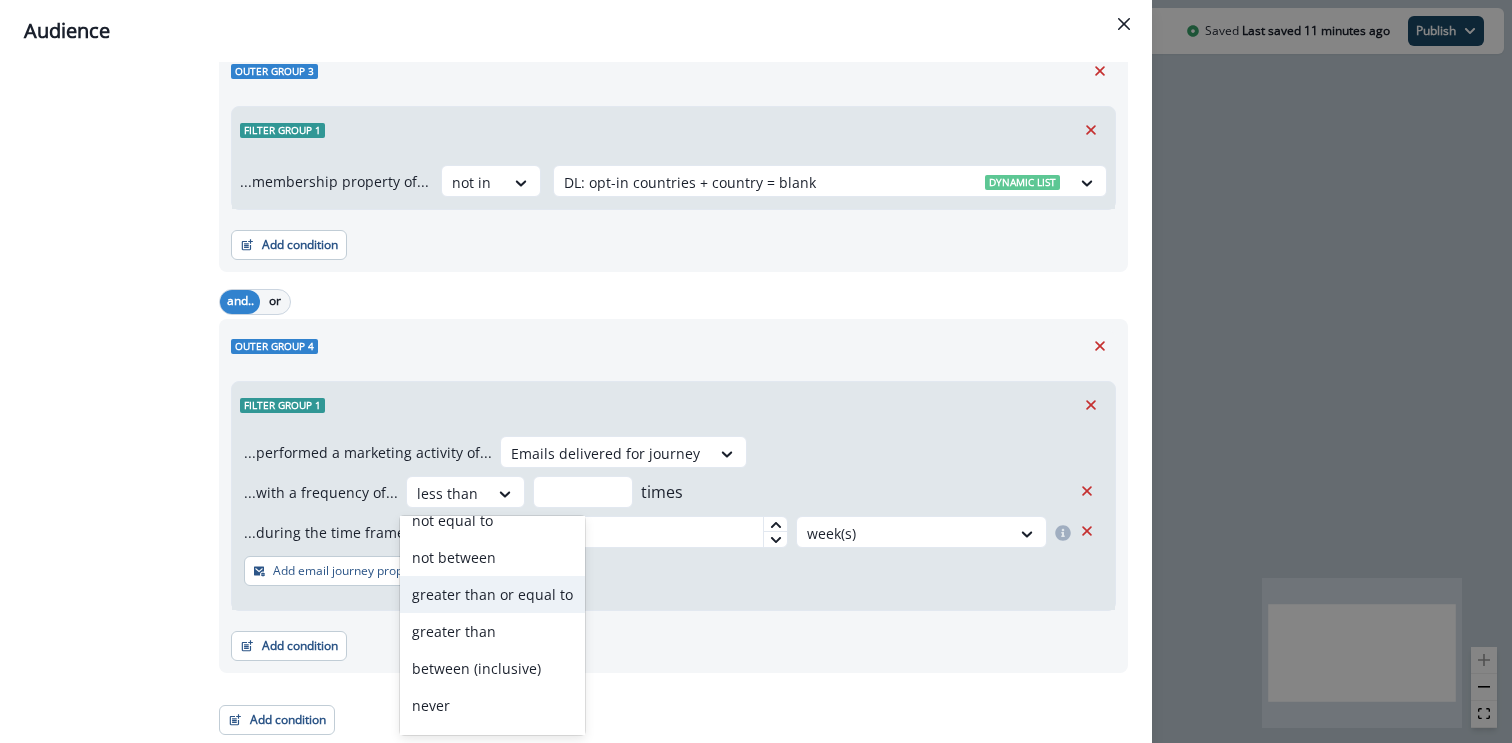 scroll, scrollTop: 122, scrollLeft: 0, axis: vertical 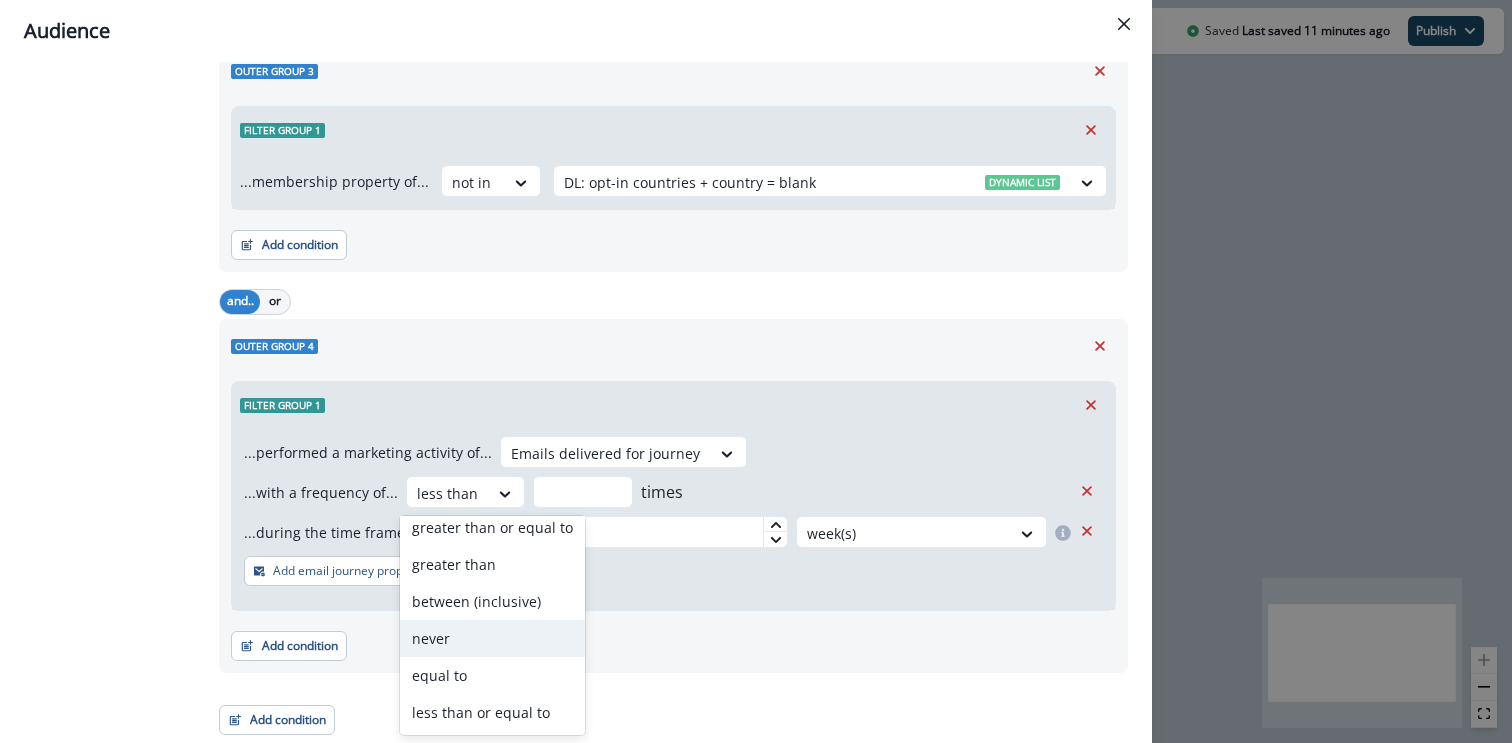 click on "never" at bounding box center (492, 638) 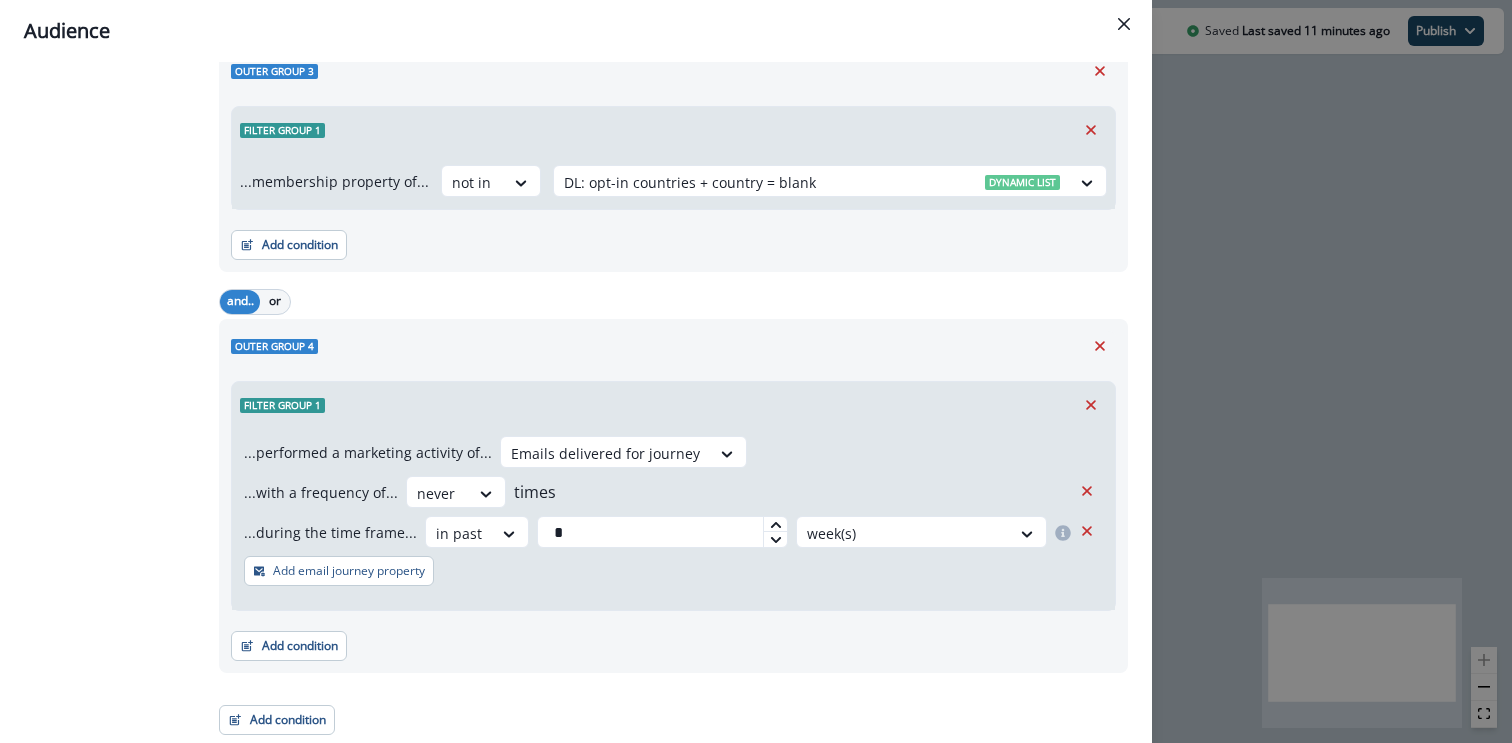 click on "Add email journey property" at bounding box center (339, 571) 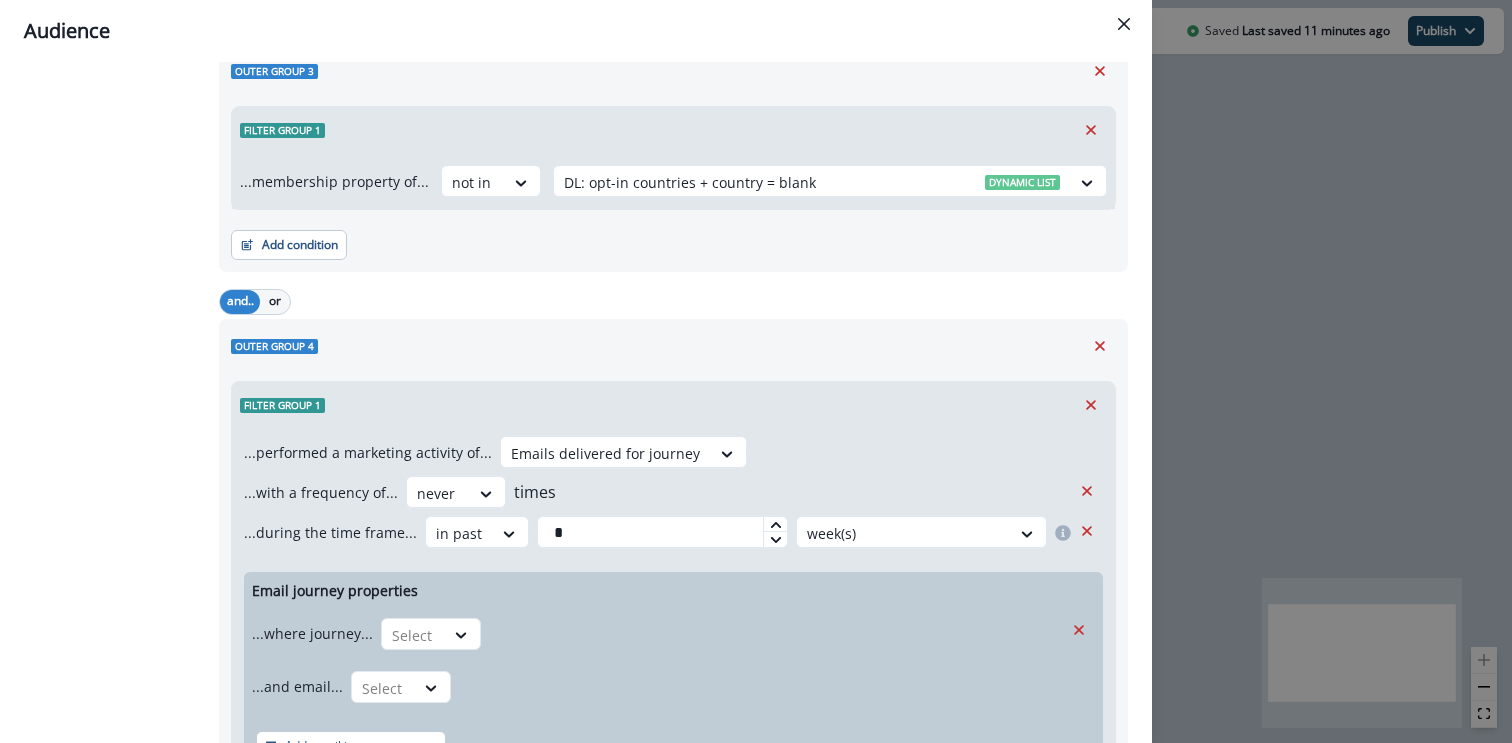 click on "Filter group 1" at bounding box center (673, 405) 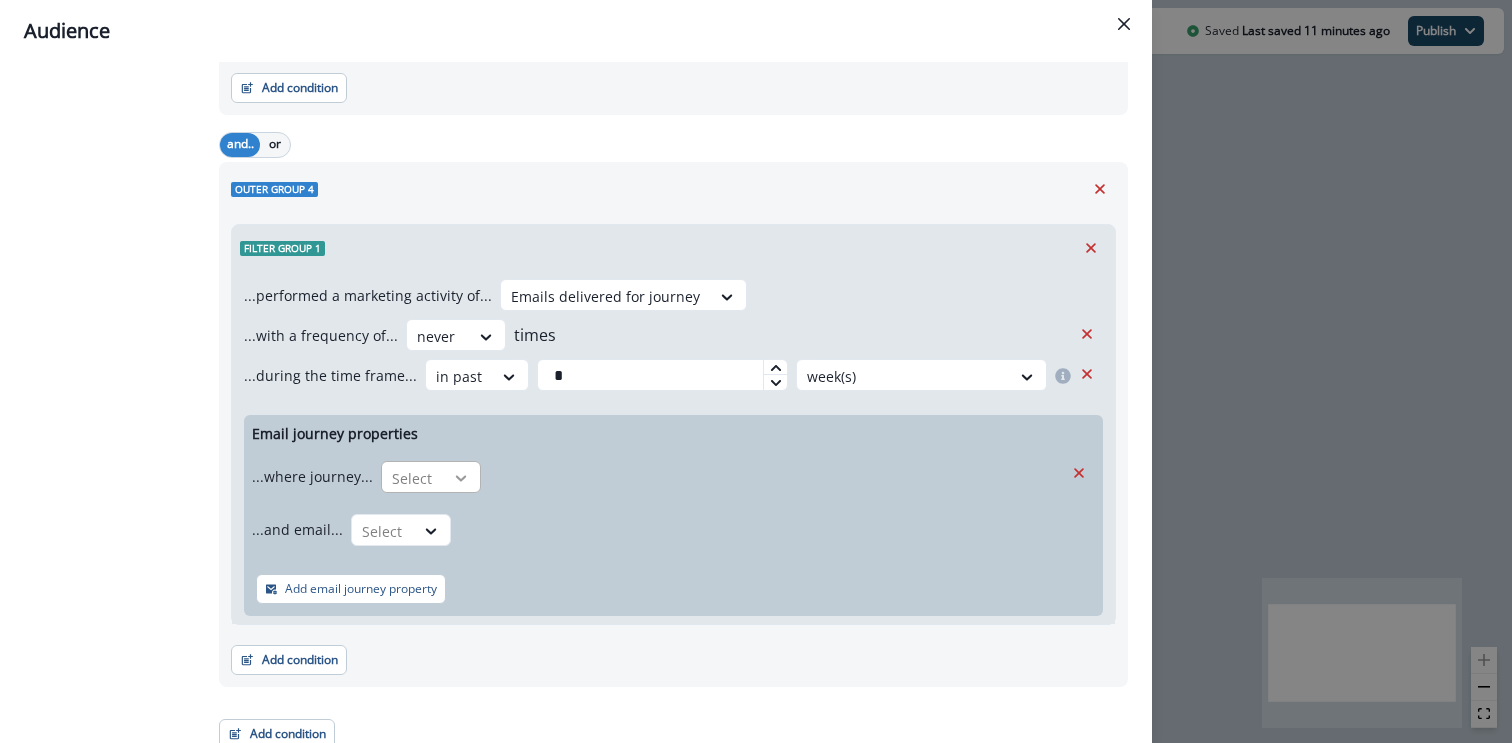 click 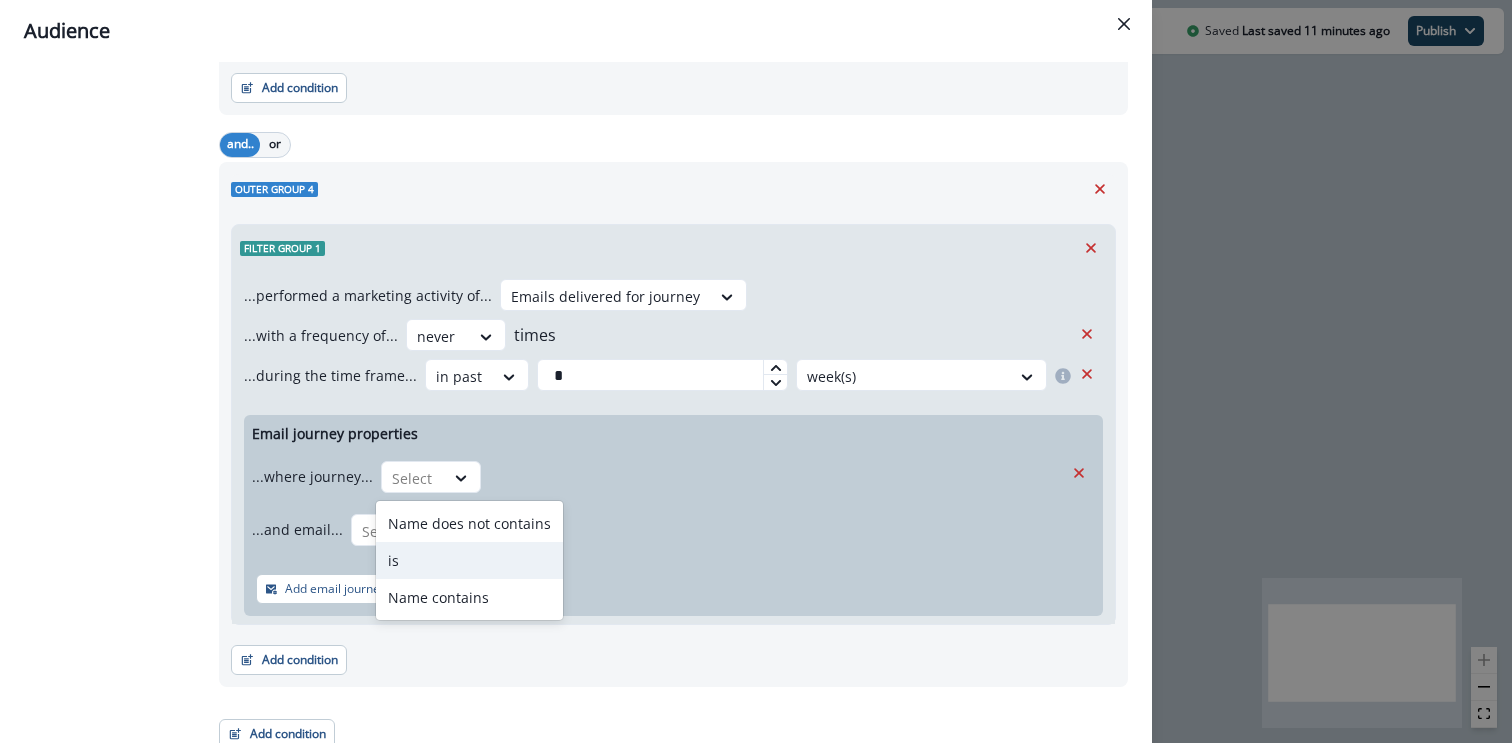 click on "is" at bounding box center (469, 560) 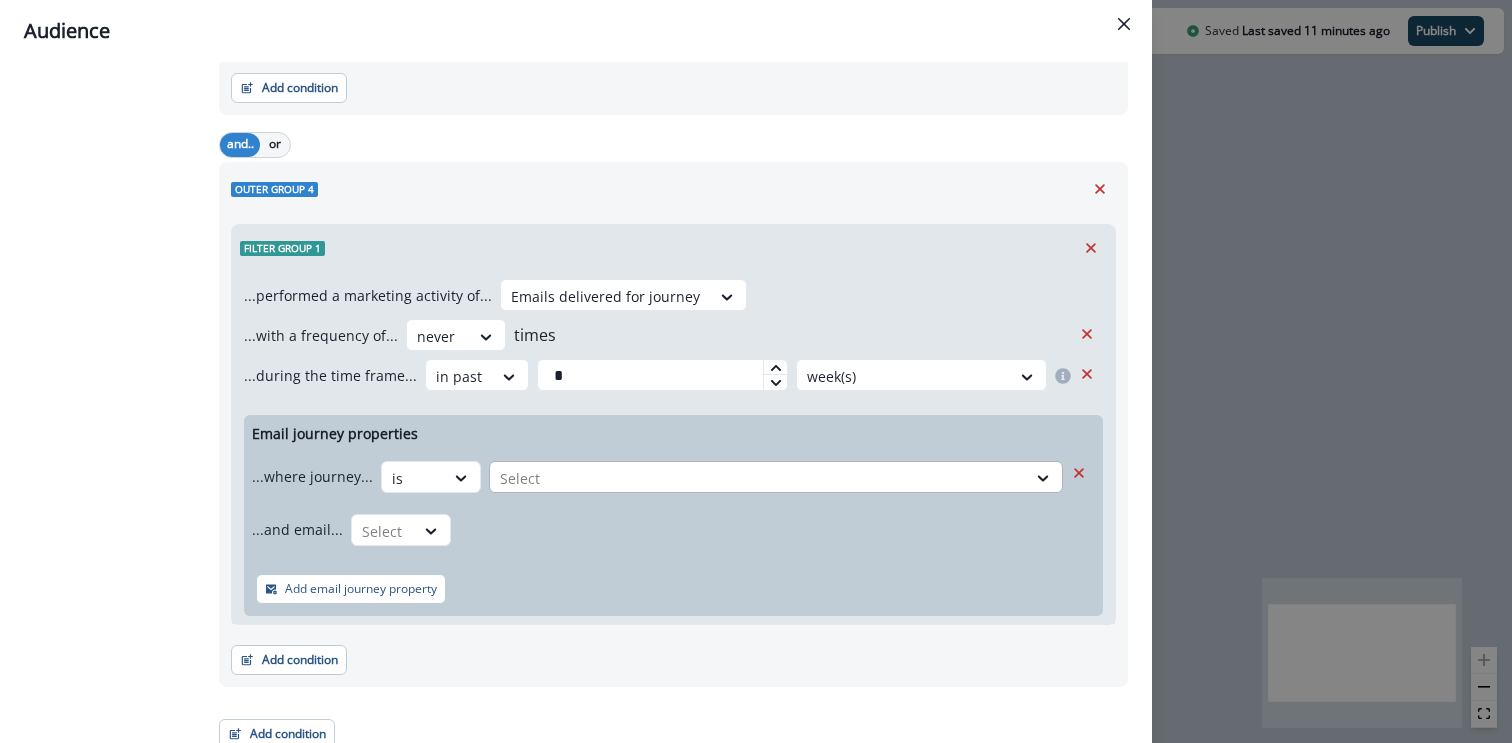 click at bounding box center (758, 478) 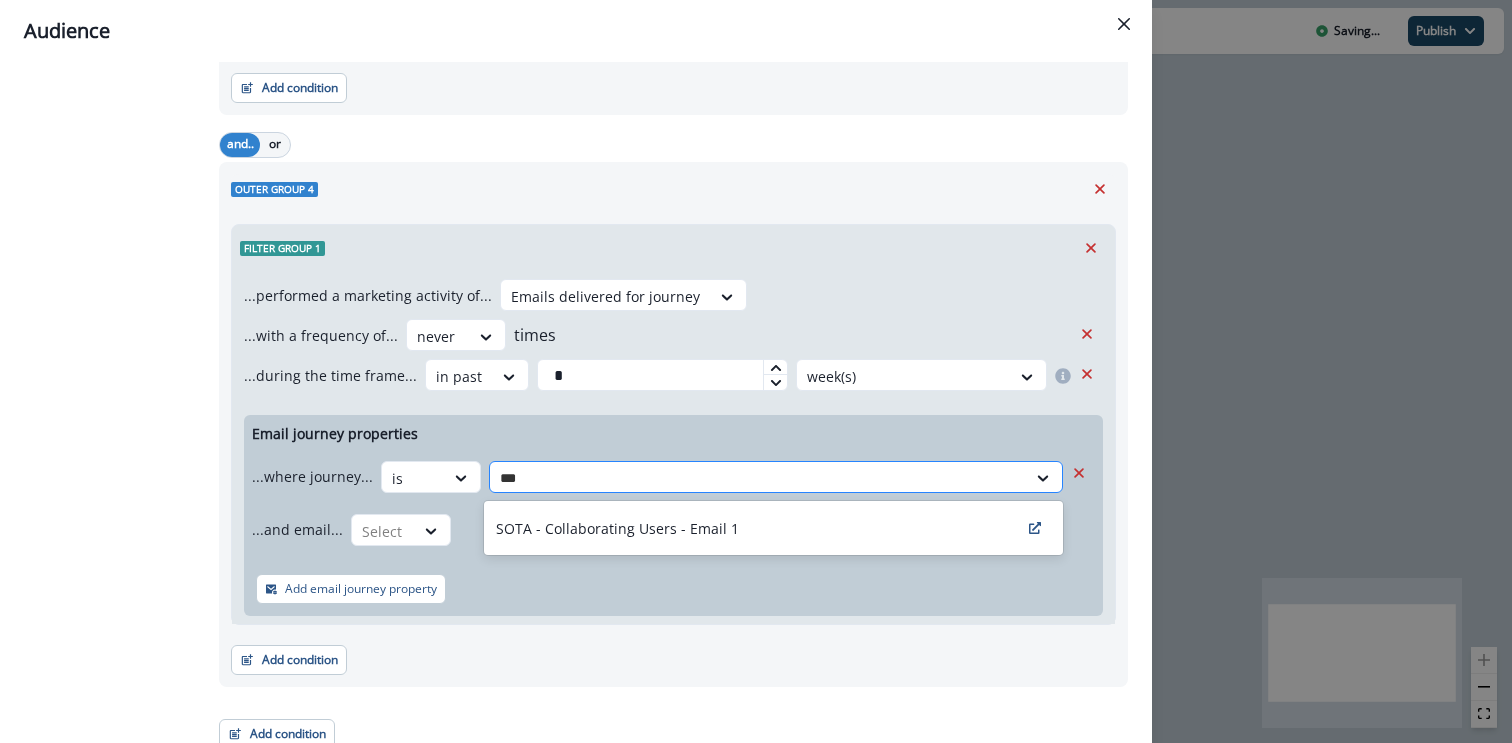 type on "****" 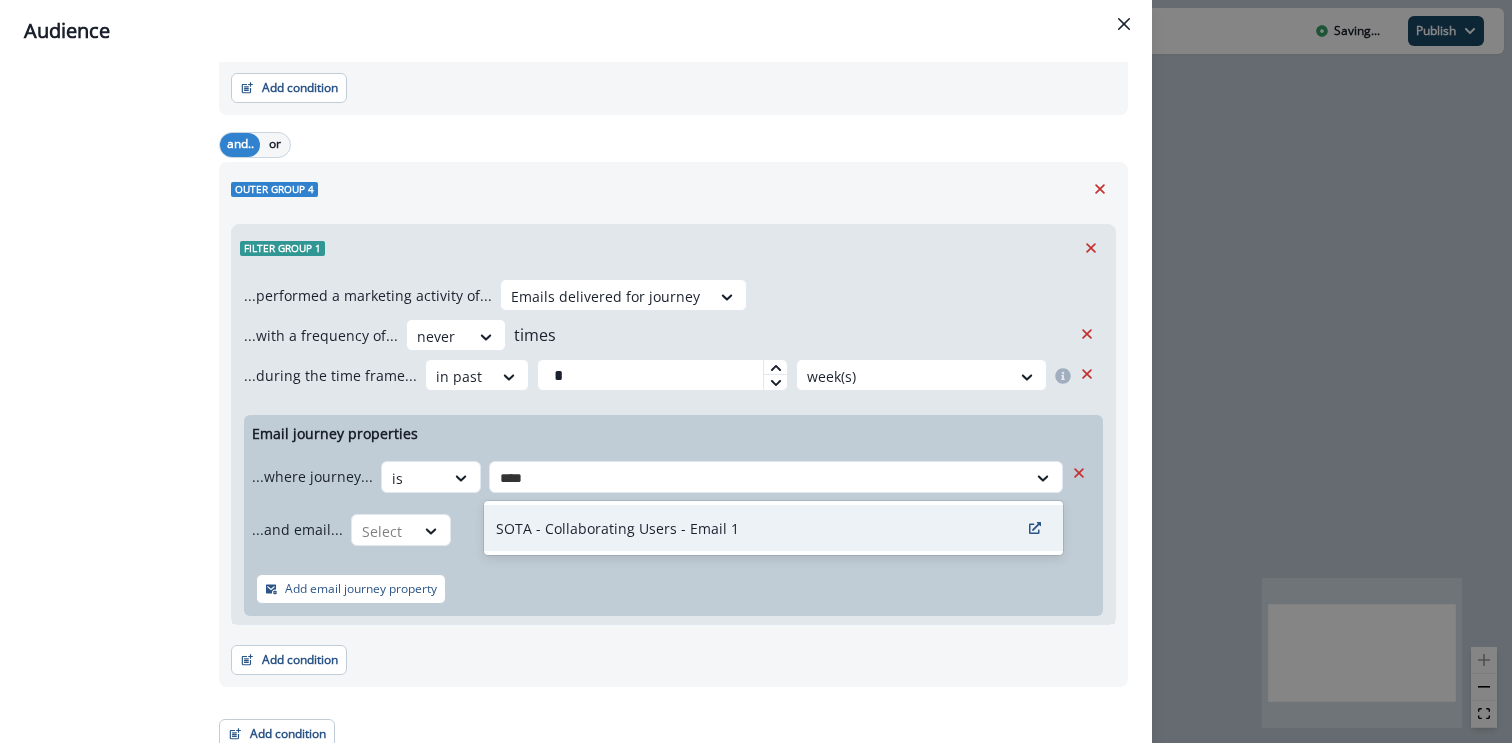 click on "SOTA - Collaborating Users - Email 1" at bounding box center (617, 528) 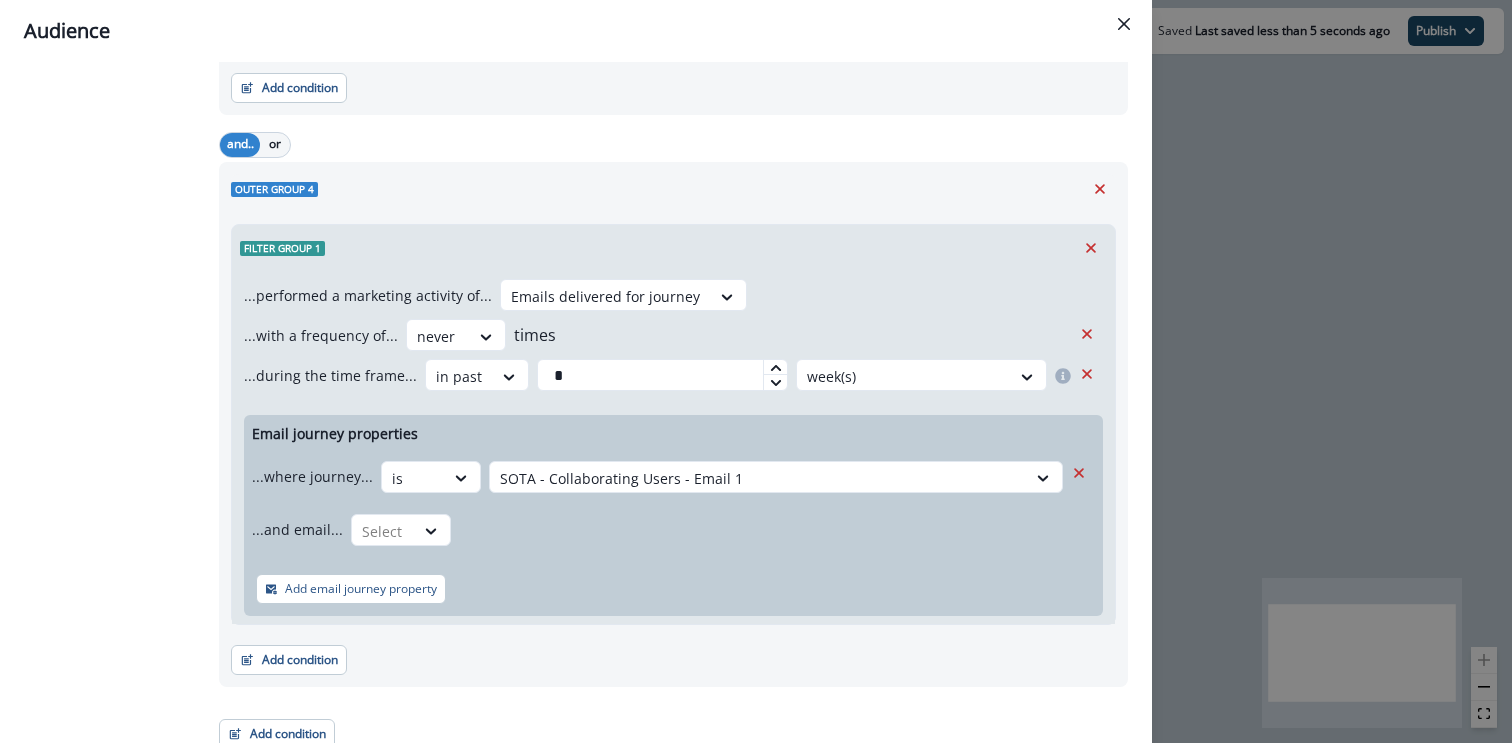 click on "Email journey properties ...where journey... is option SOTA - Collaborating Users - Email 1, selected. SOTA - Collaborating Users - Email 1 ...and email... Select Add email journey property" at bounding box center (673, 515) 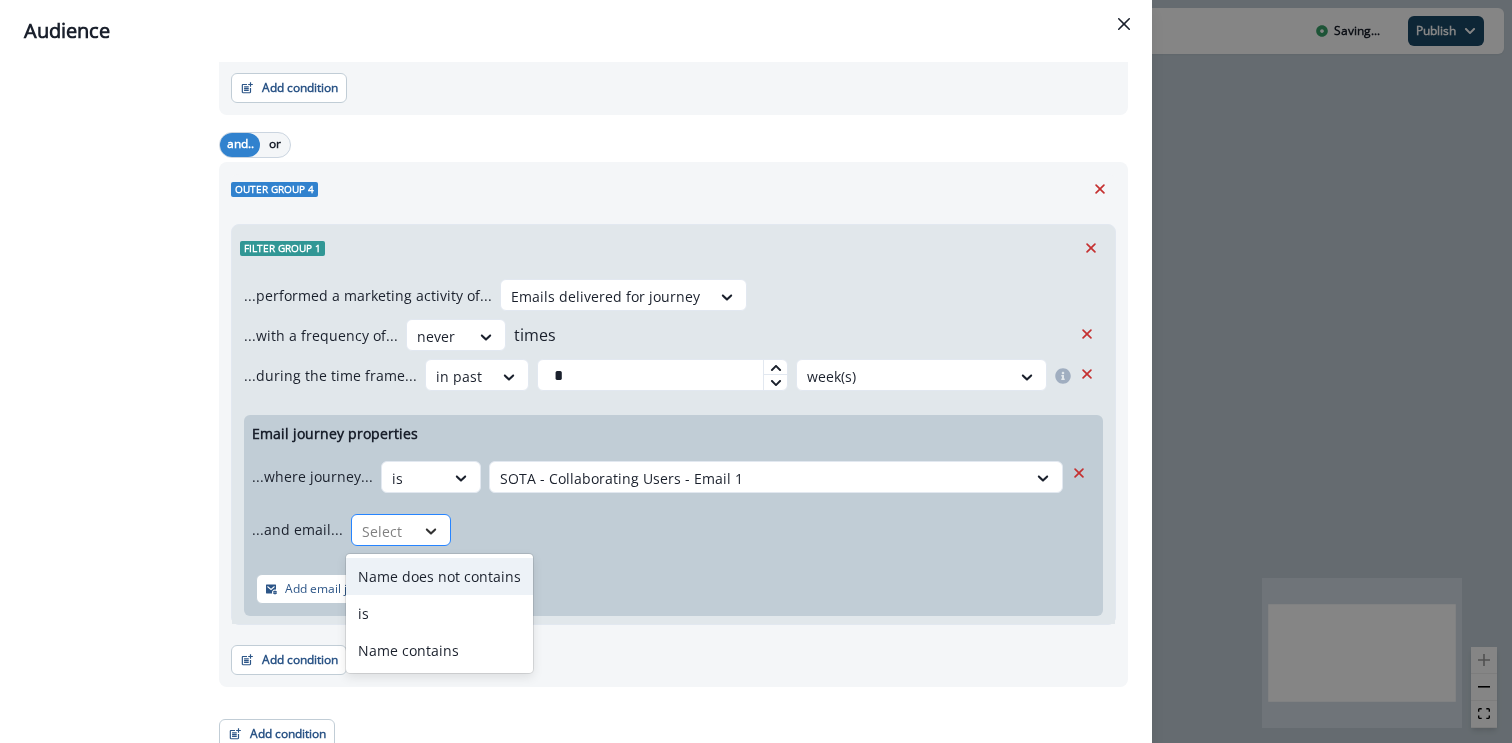 click 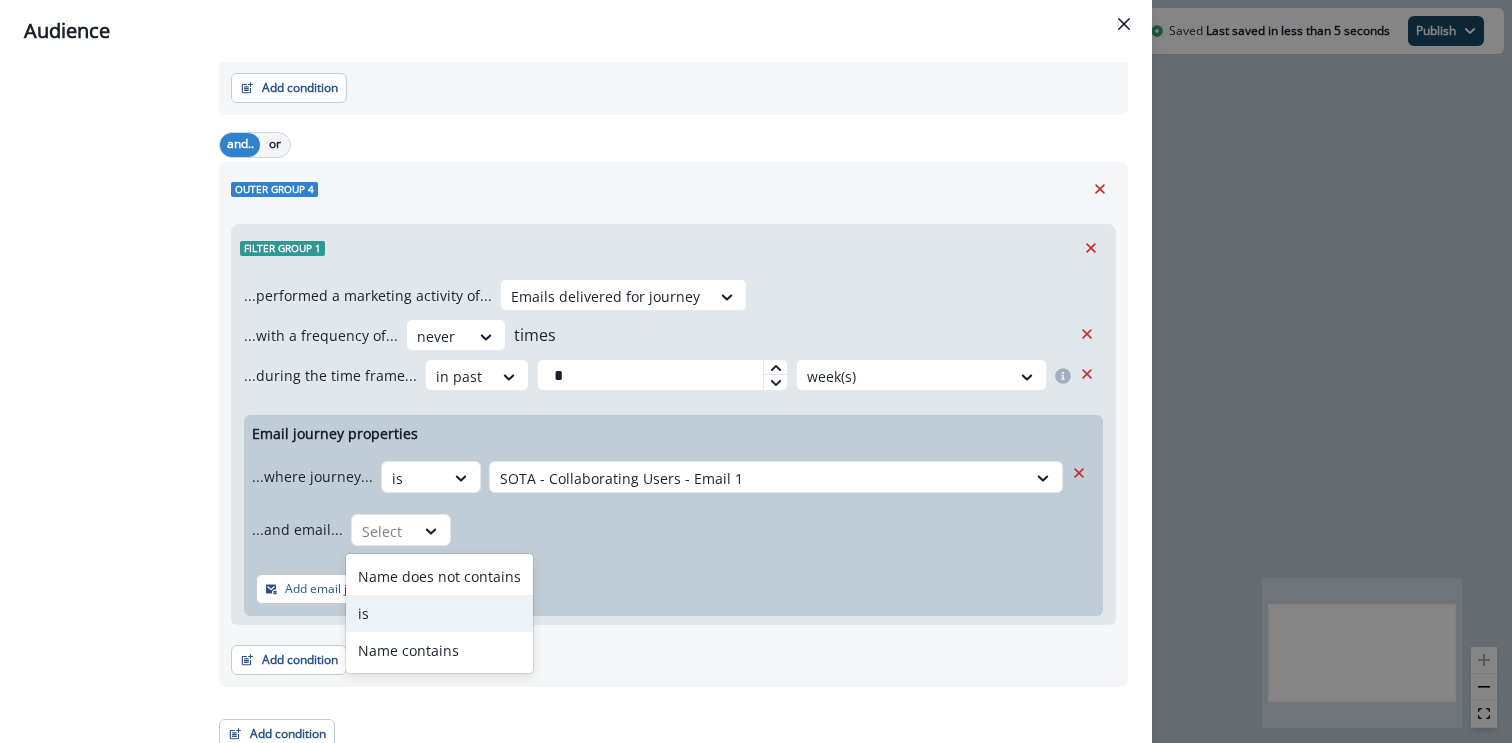 click on "is" at bounding box center (439, 613) 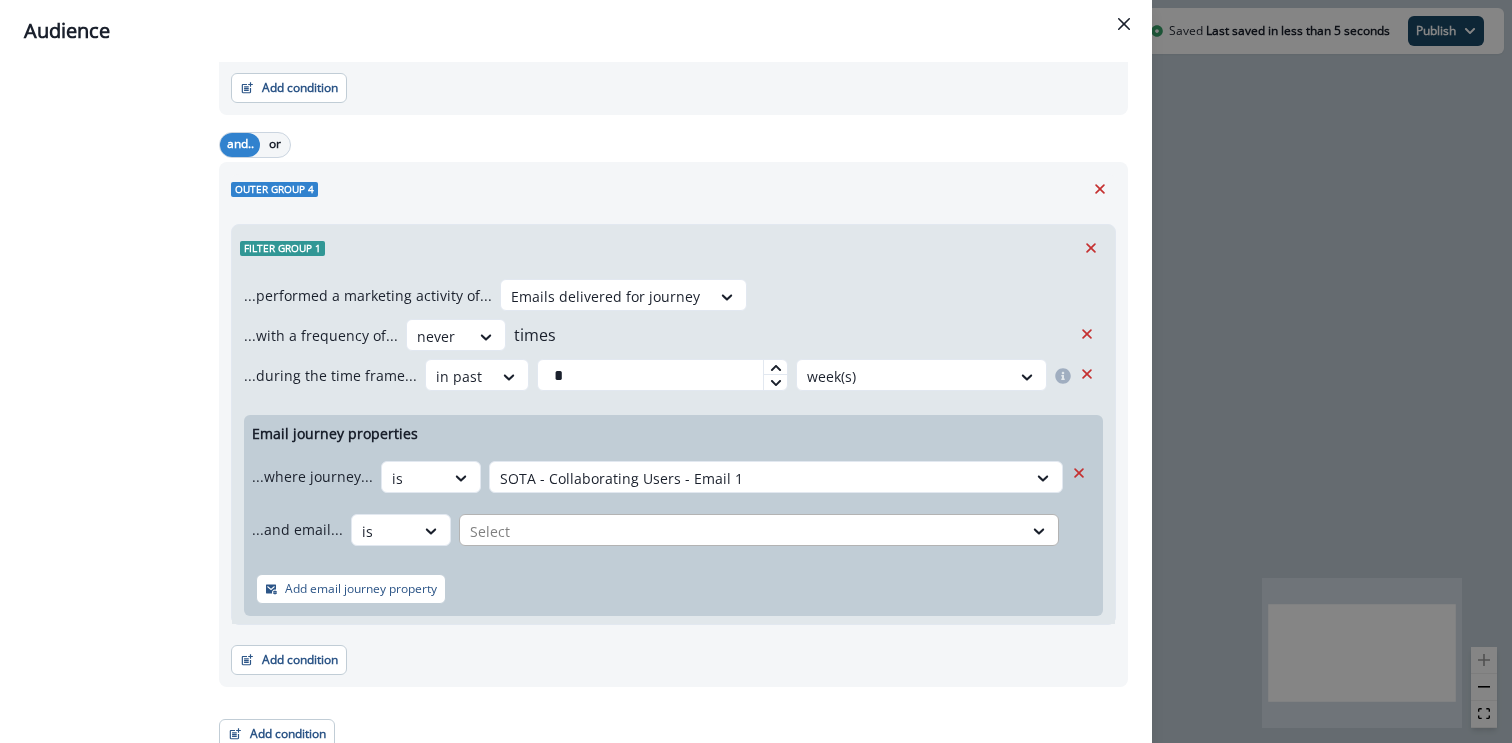 click at bounding box center [758, 478] 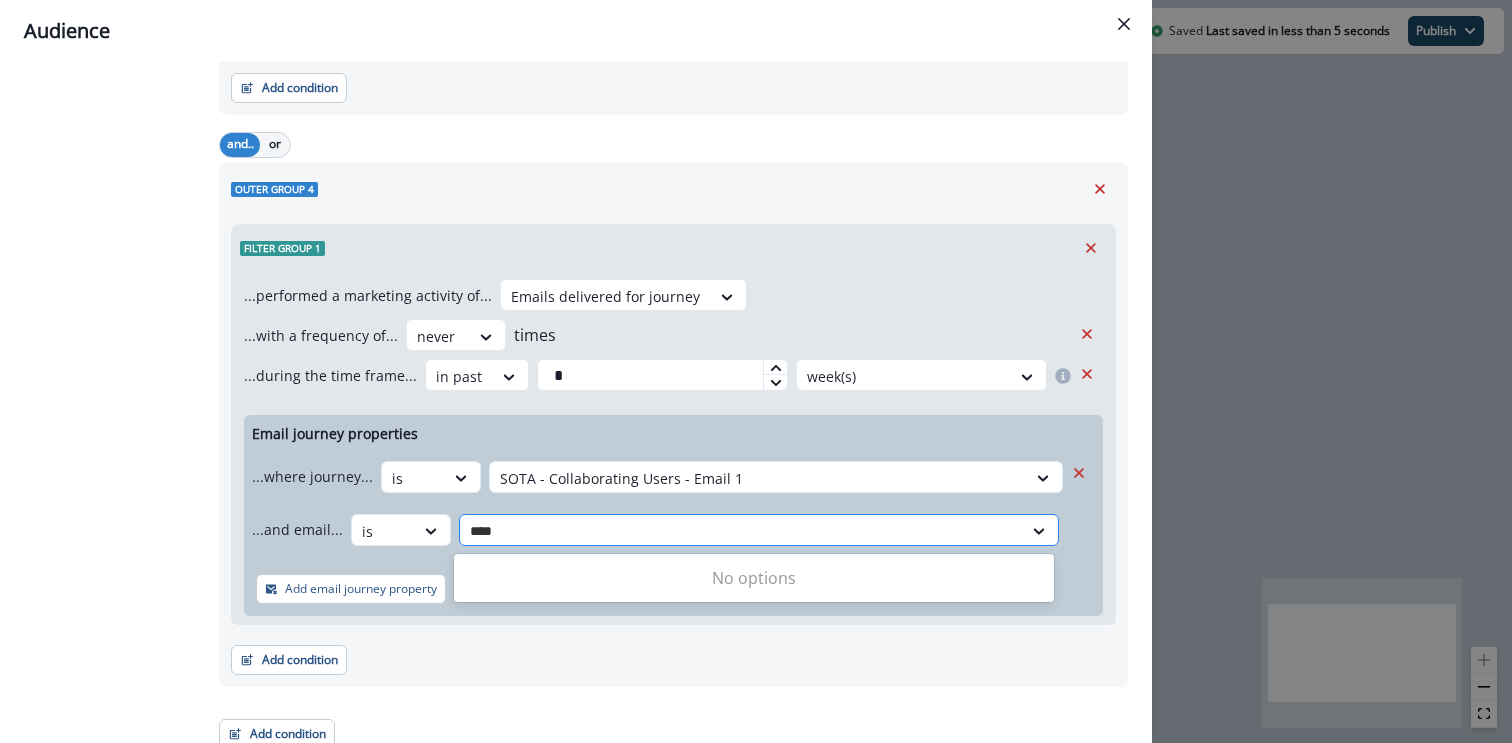 type on "****" 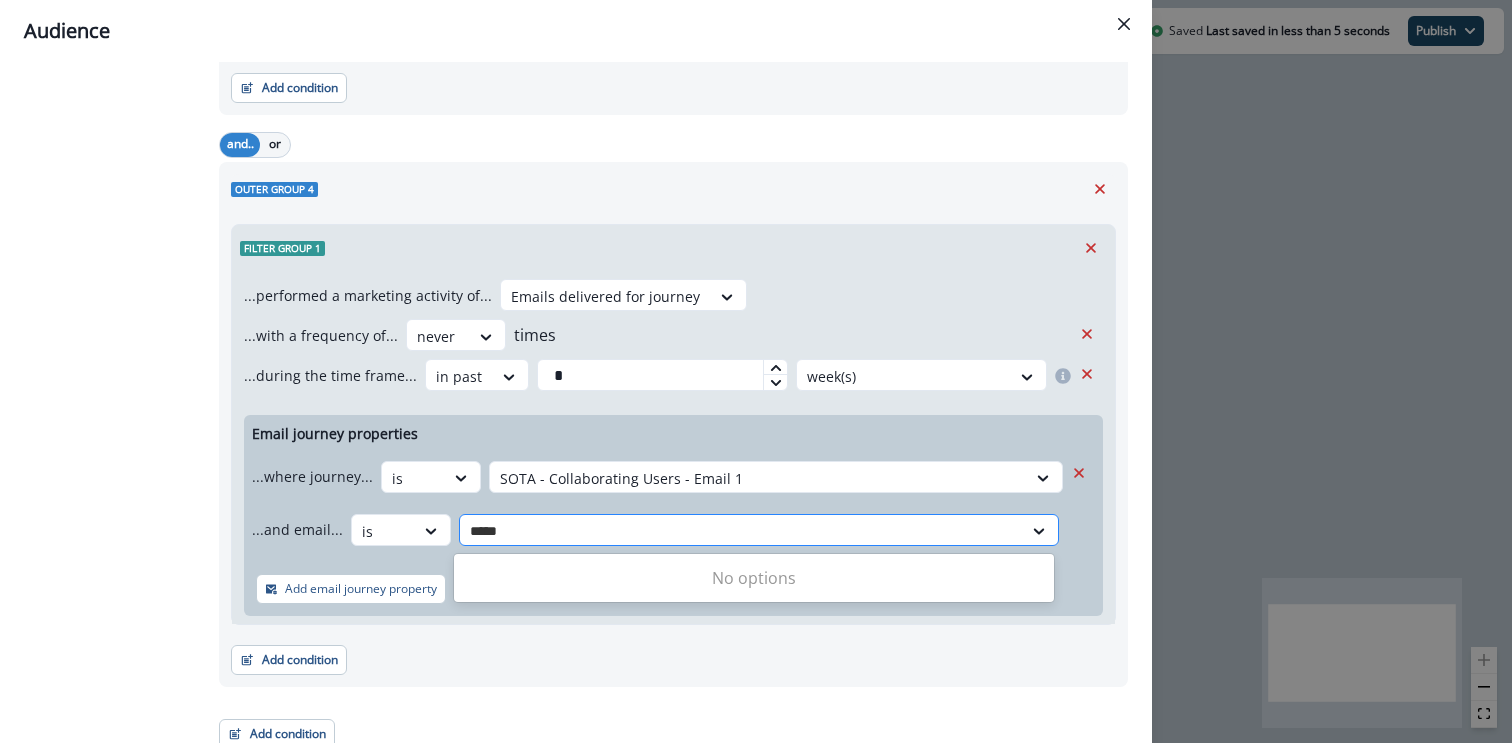 type 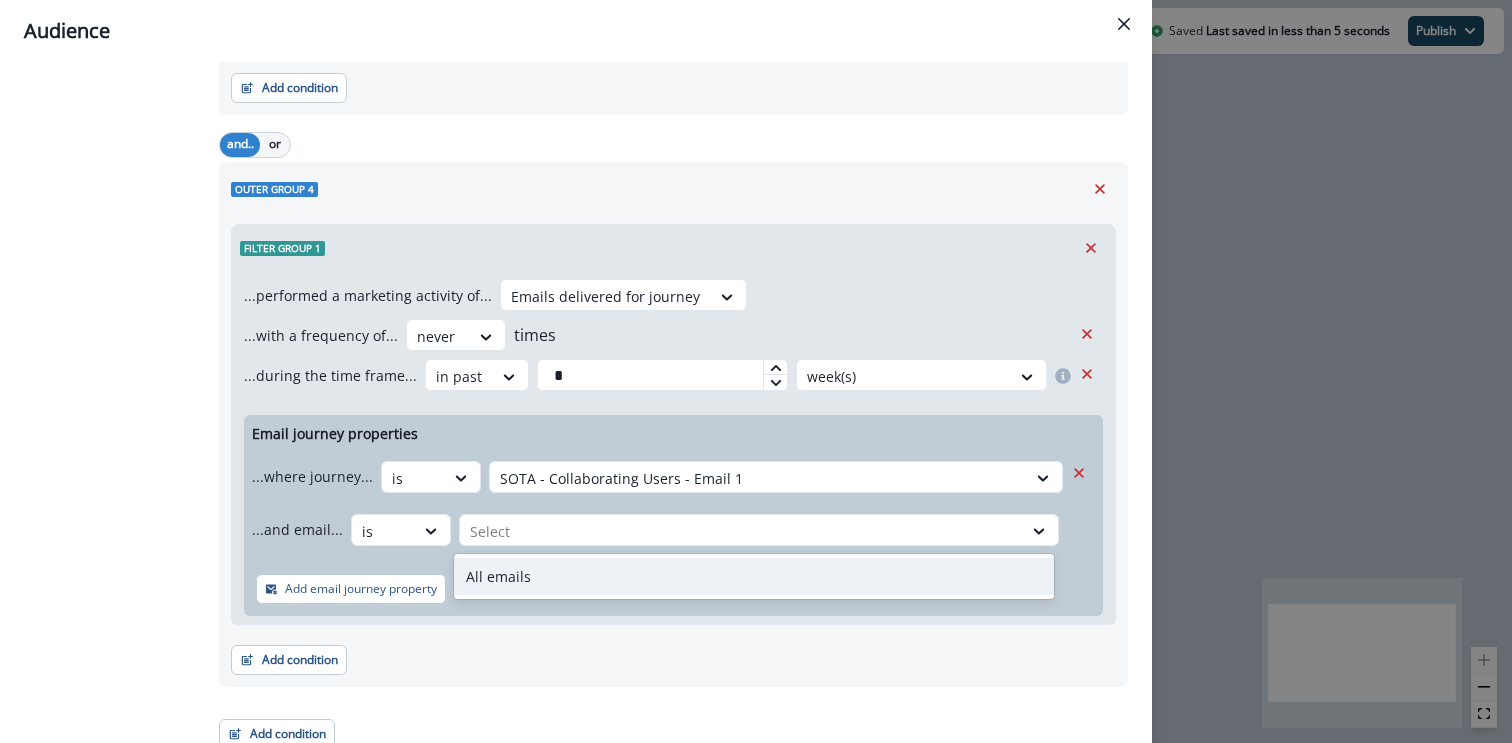 click on "All emails" at bounding box center (498, 576) 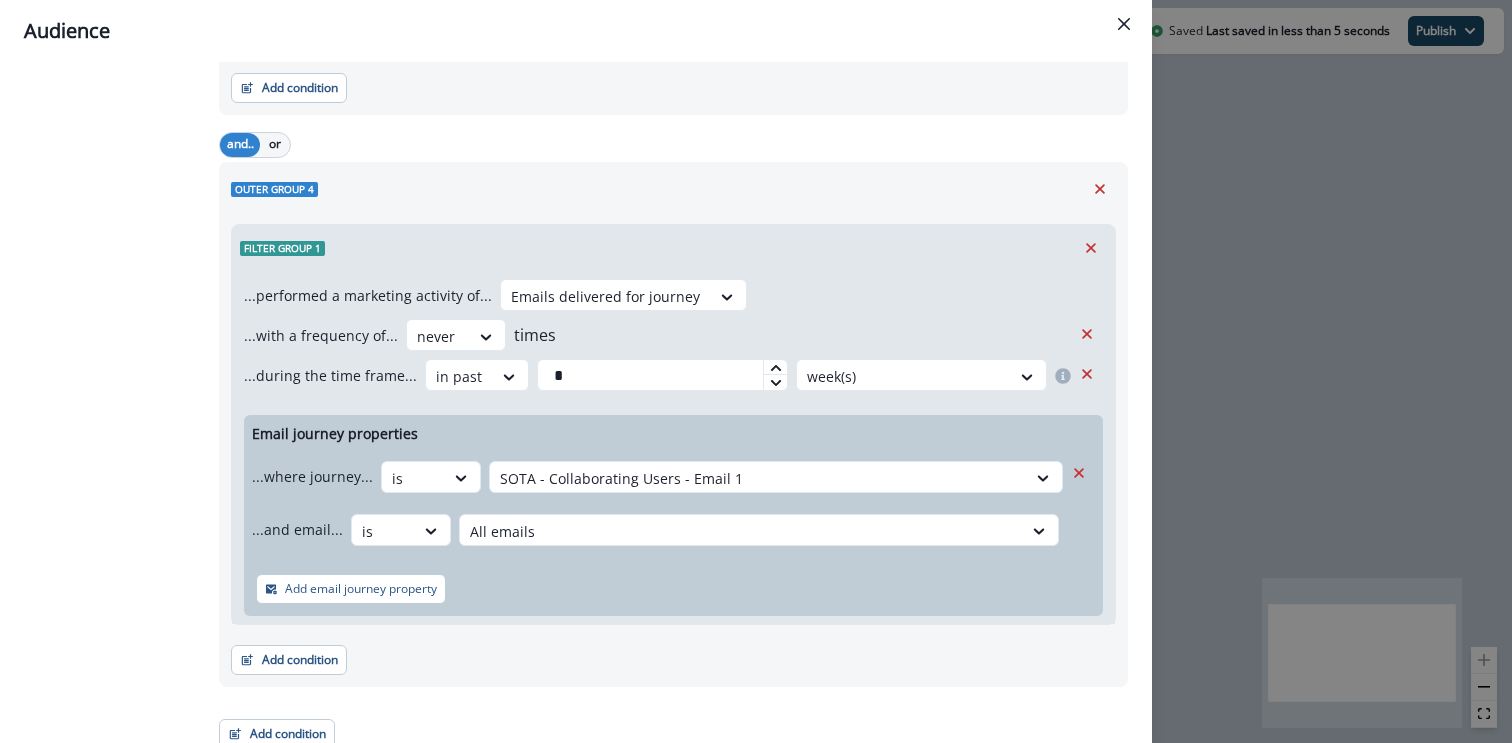 click on "...where journey... is SOTA - Collaborating Users - Email 1" at bounding box center [657, 476] 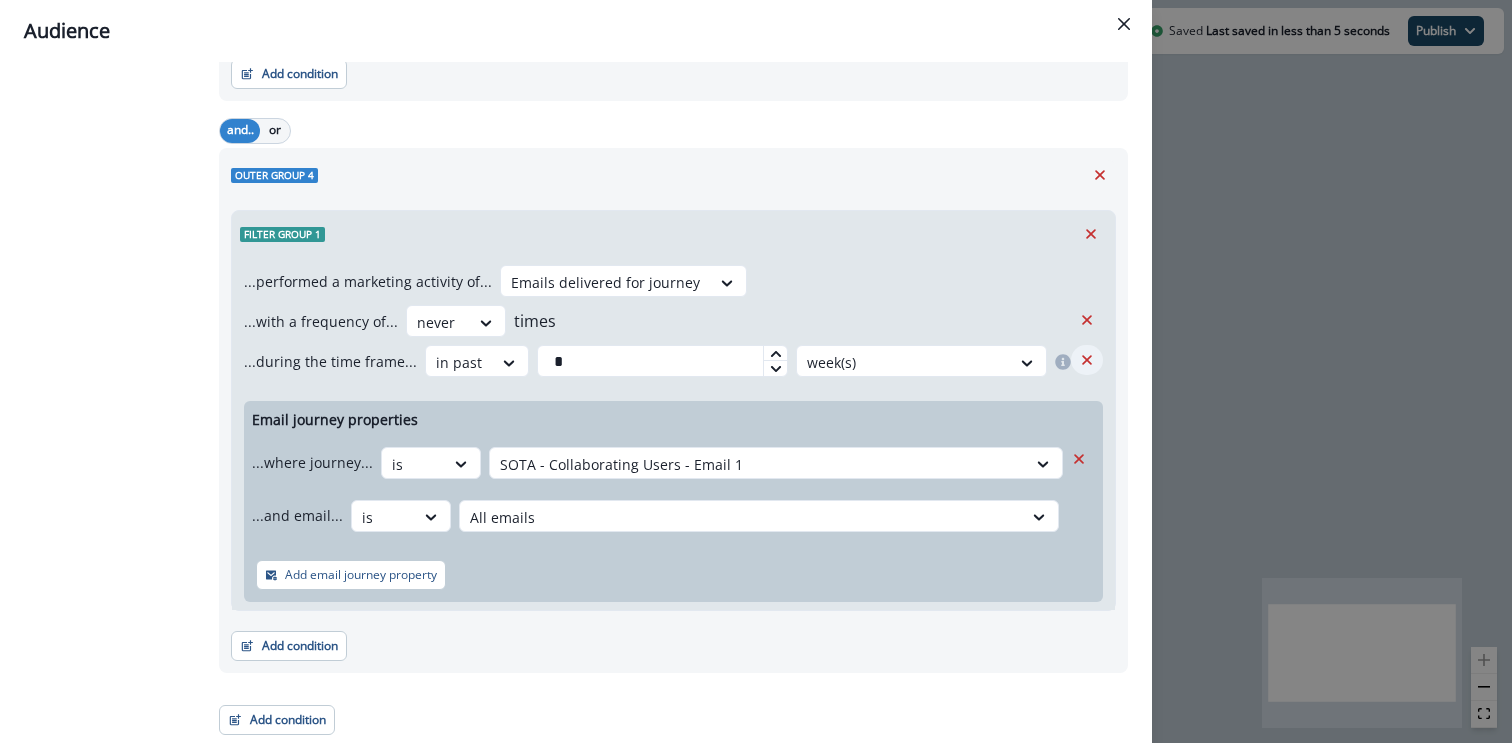 click 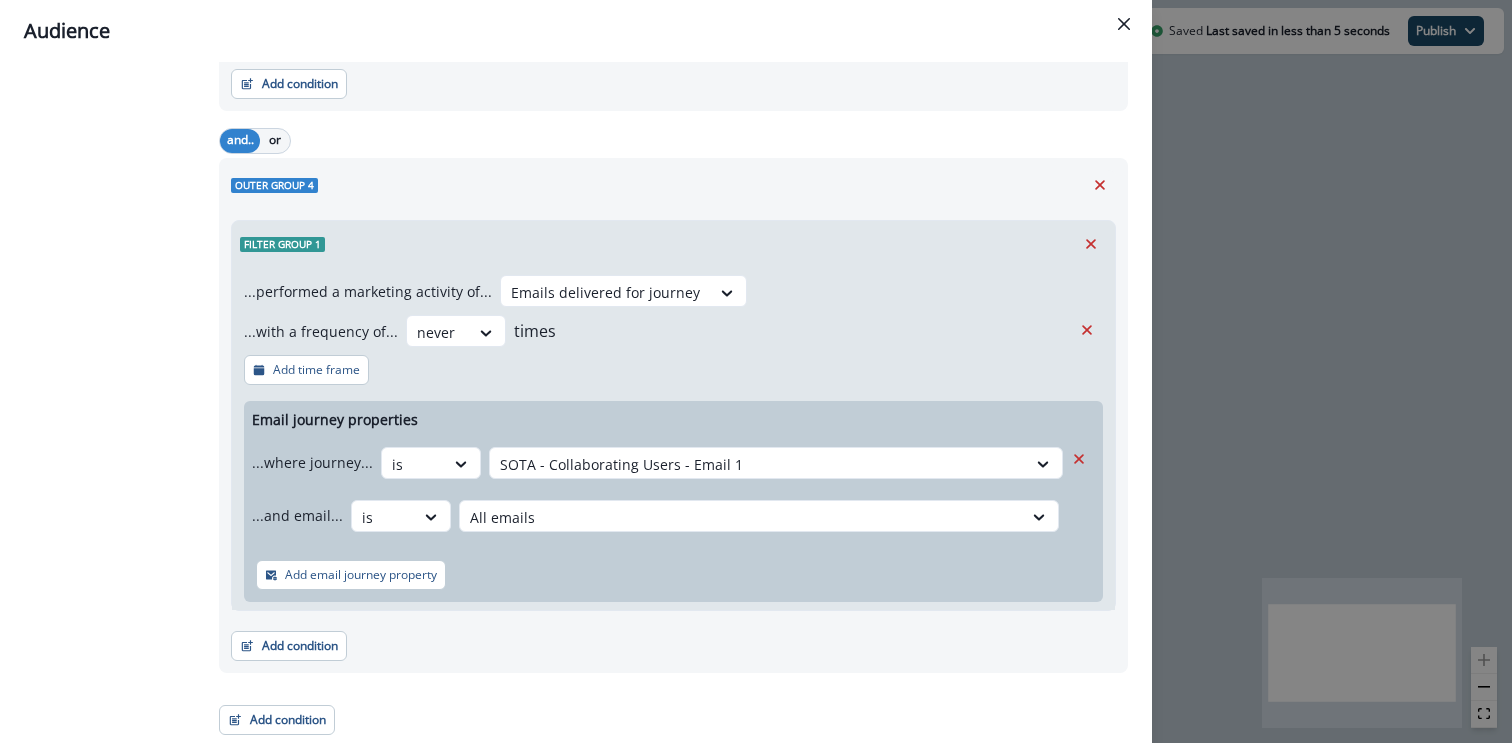 scroll, scrollTop: 1317, scrollLeft: 0, axis: vertical 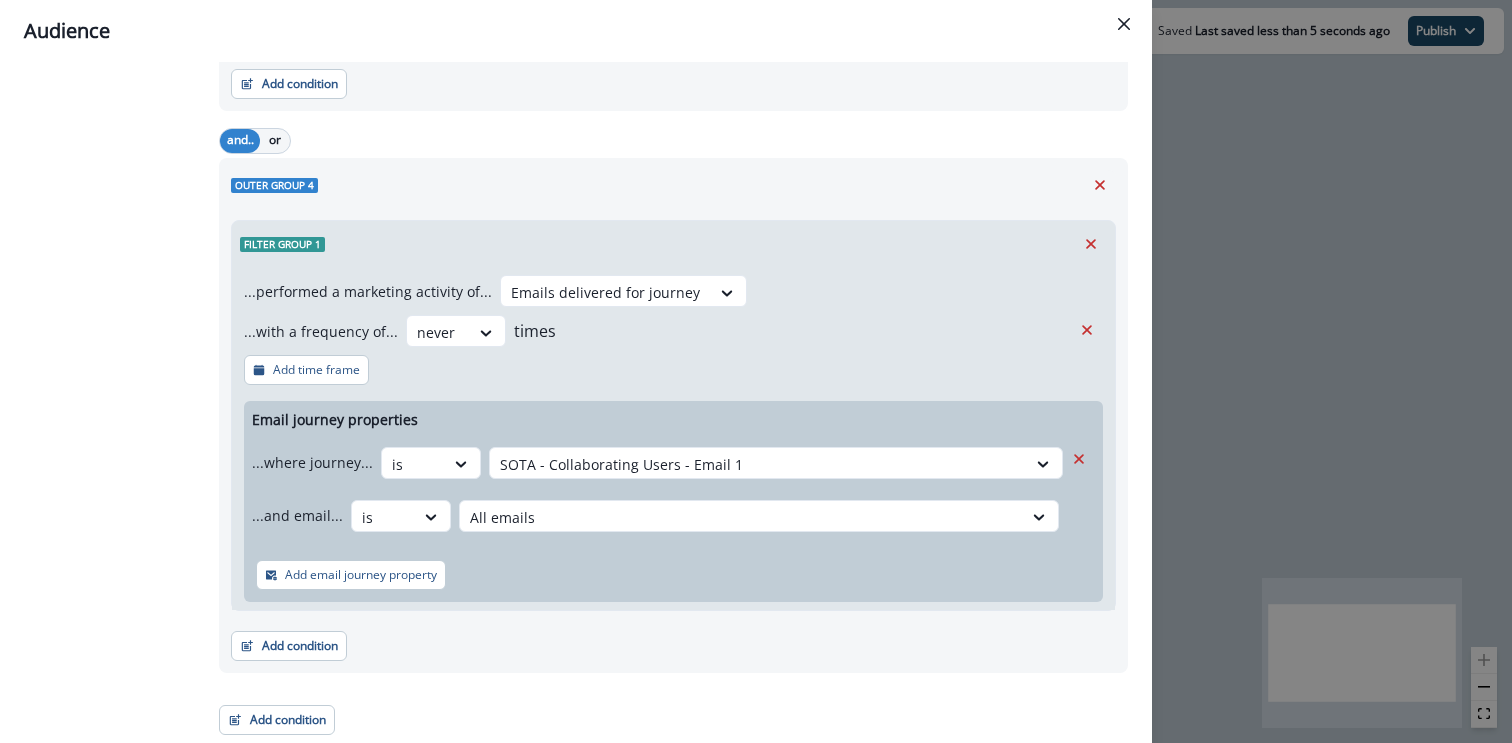 click on "Audience Preview dynamic list All  contact s who have, Outer group 1 Filter group 1 OR Filter group 2 OR Filter group 3 AND Outer group 2 Filter group 1 AND Outer group 3 Filter group 1 AND Outer group 4 Filter group 1 Outer group 1 Filter group 1 ...membership property of... in DL: Buyer Dynamic list and or.. Filter group 2 ...membership property of... in DL: Target Influencer Dynamic list and or.. Filter group 3 ...membership property of... in DL: Dev Titles (All) Dynamic list Add condition Contact properties A person property Performed a product event Performed a marketing activity Performed a web activity List membership Salesforce campaign membership and.. or Outer group 2 Filter group 1 ...a person property of... Domain contains [DOMAIN_NAME] [DOMAIN_NAME] [DOMAIN_NAME] [DOMAIN_NAME] [DOMAIN_NAME] [DOMAIN_NAME] [DOMAIN_NAME] [DOMAIN_NAME] [DOMAIN_NAME] [DOMAIN_NAME] [DOMAIN_NAME] [DOMAIN_NAME] [DOMAIN_NAME] [DOMAIN_NAME] [DOMAIN_NAME] [DOMAIN_NAME] [DOMAIN_NAME] [DOMAIN_NAME] [DOMAIN_NAME] [DOMAIN_NAME] [DOMAIN_NAME] [DOMAIN_NAME] [DOMAIN_NAME] [DOMAIN_NAME]" at bounding box center (756, 371) 